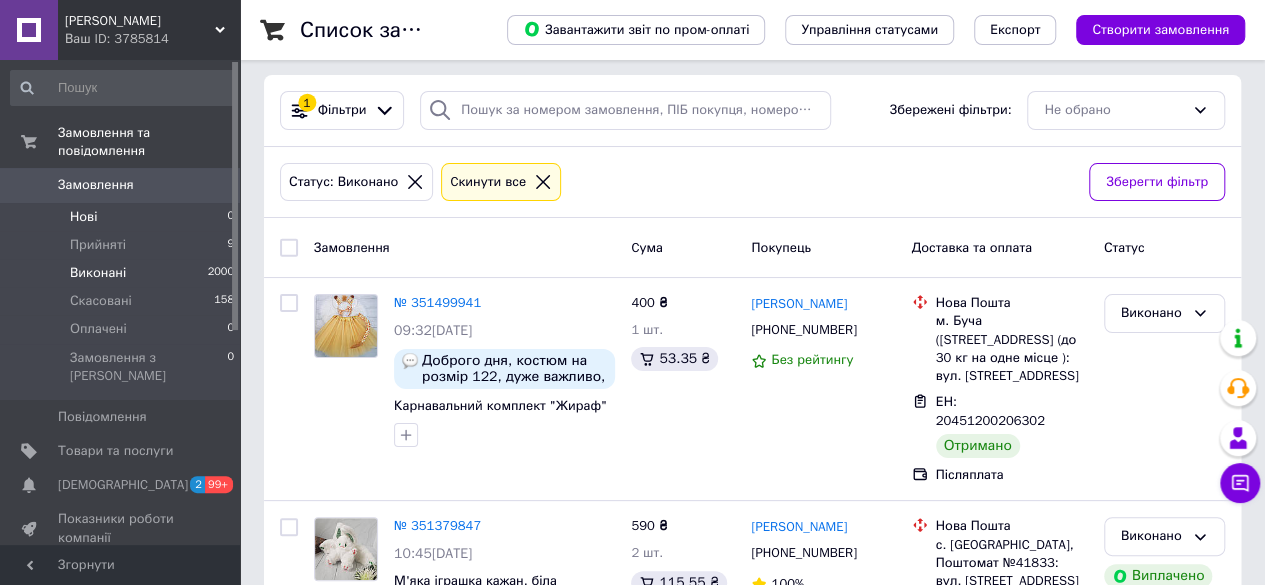 scroll, scrollTop: 0, scrollLeft: 0, axis: both 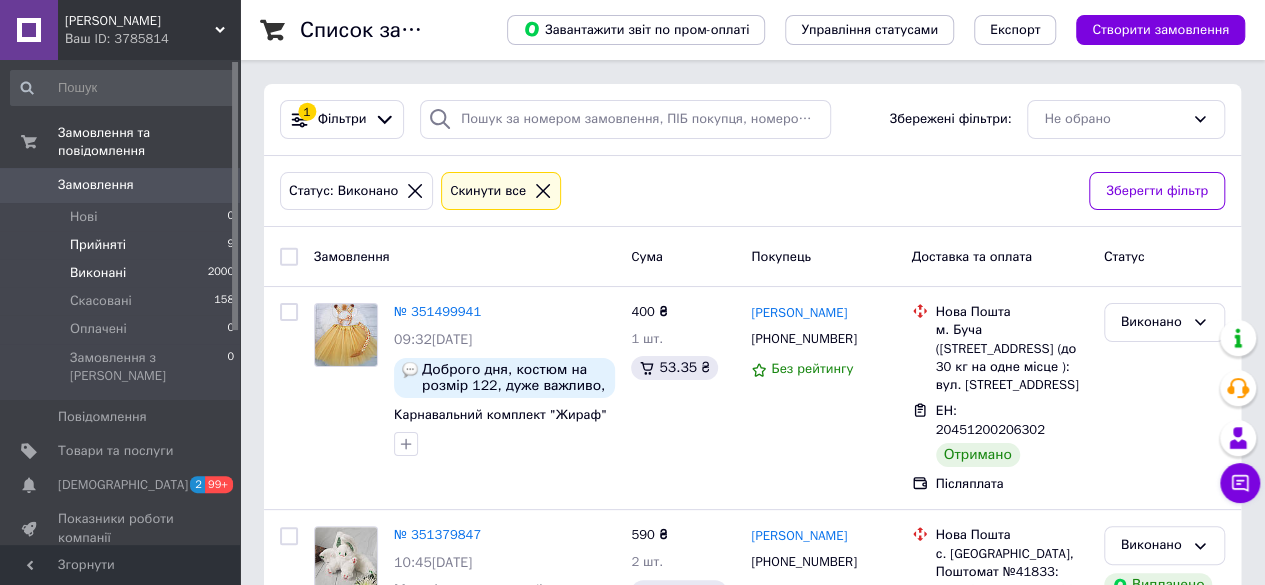 click on "Прийняті" at bounding box center (98, 245) 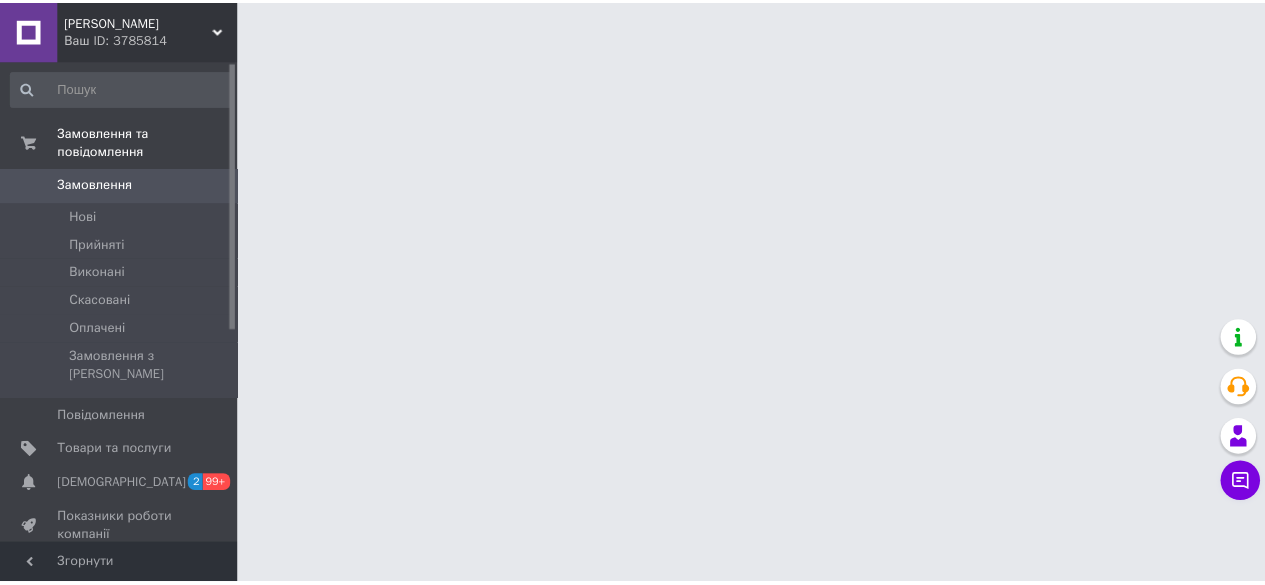 scroll, scrollTop: 0, scrollLeft: 0, axis: both 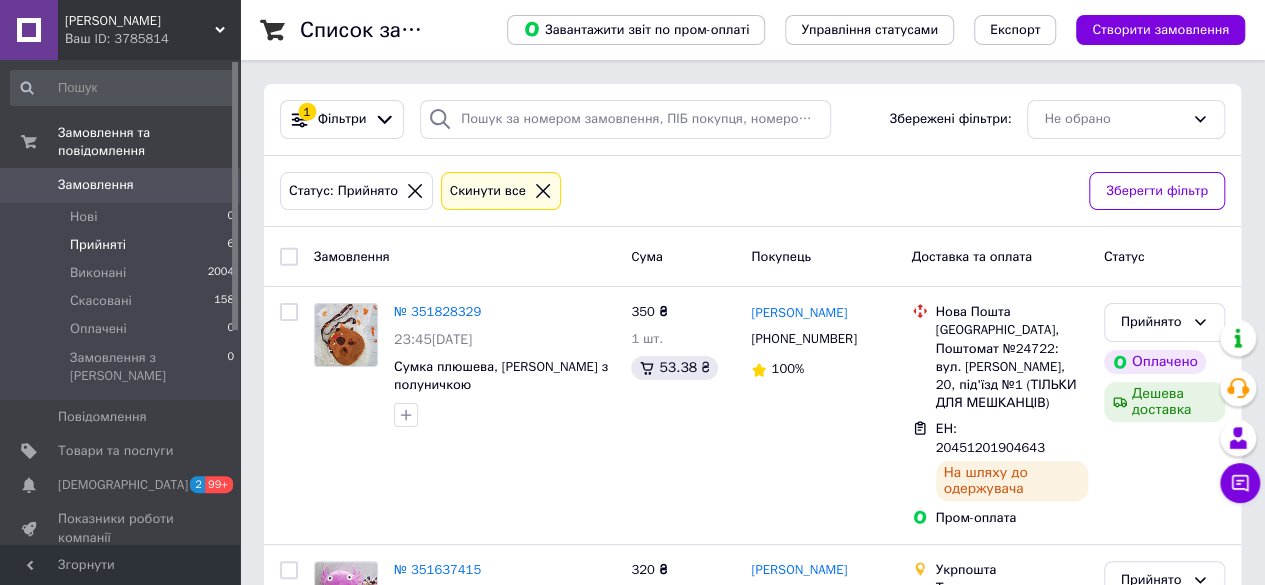 click on "Прийняті 6" at bounding box center (123, 245) 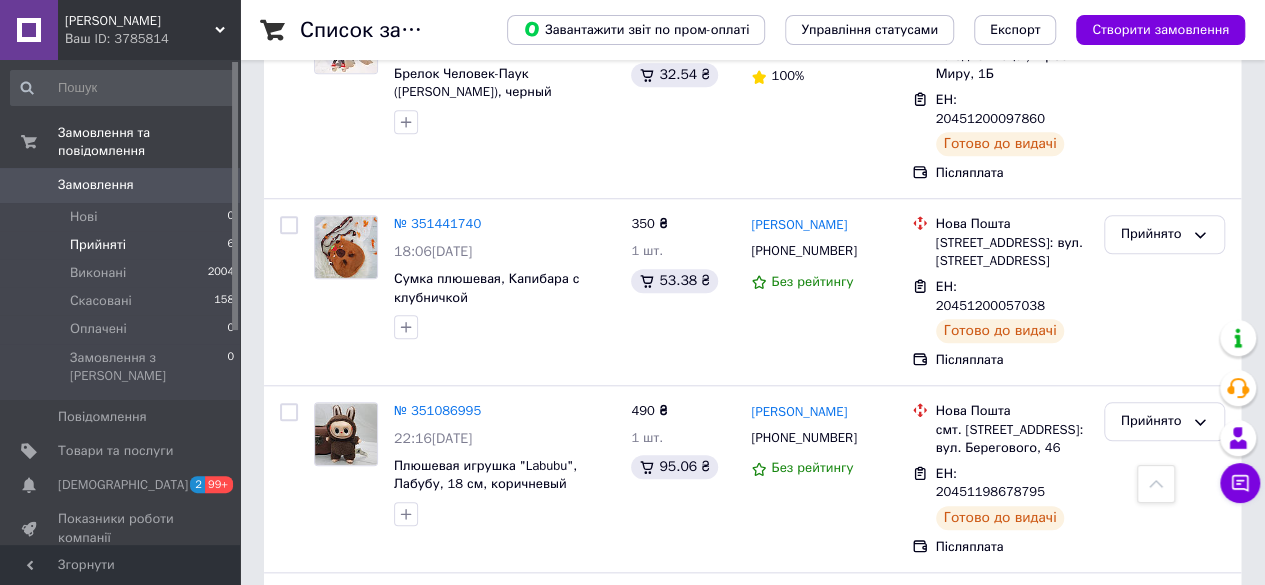 scroll, scrollTop: 854, scrollLeft: 0, axis: vertical 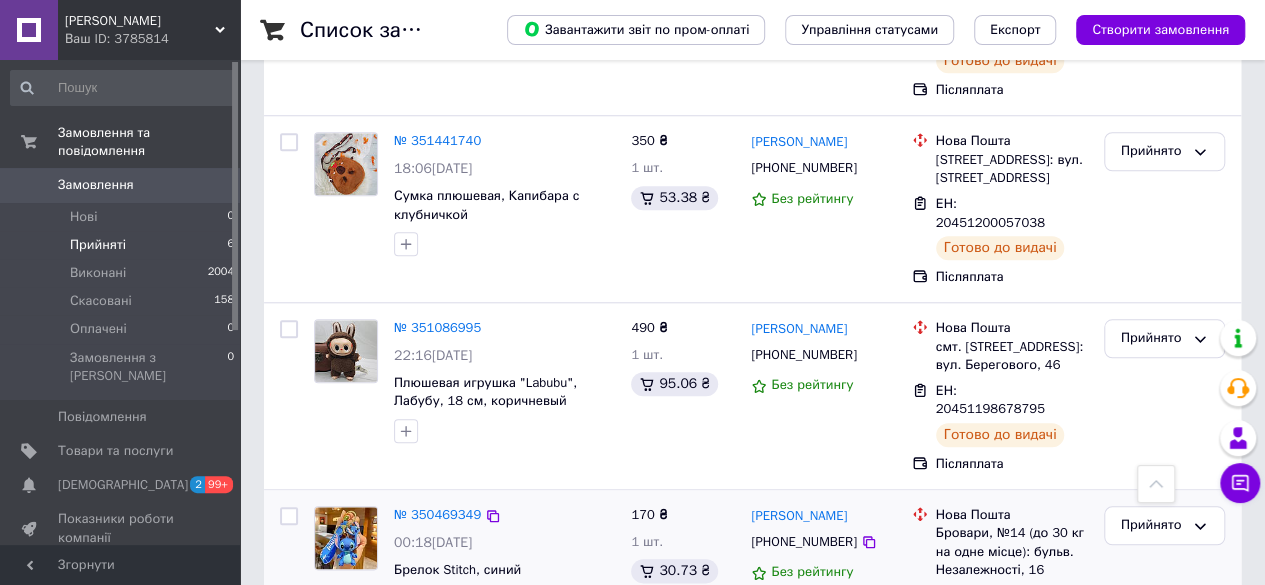 click 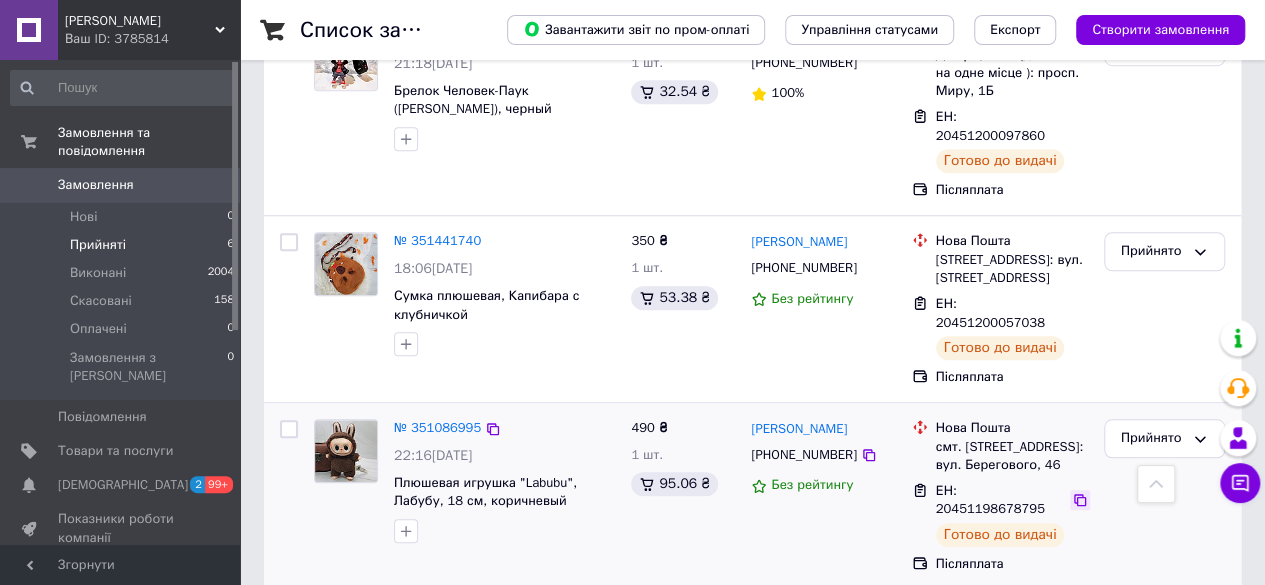 click 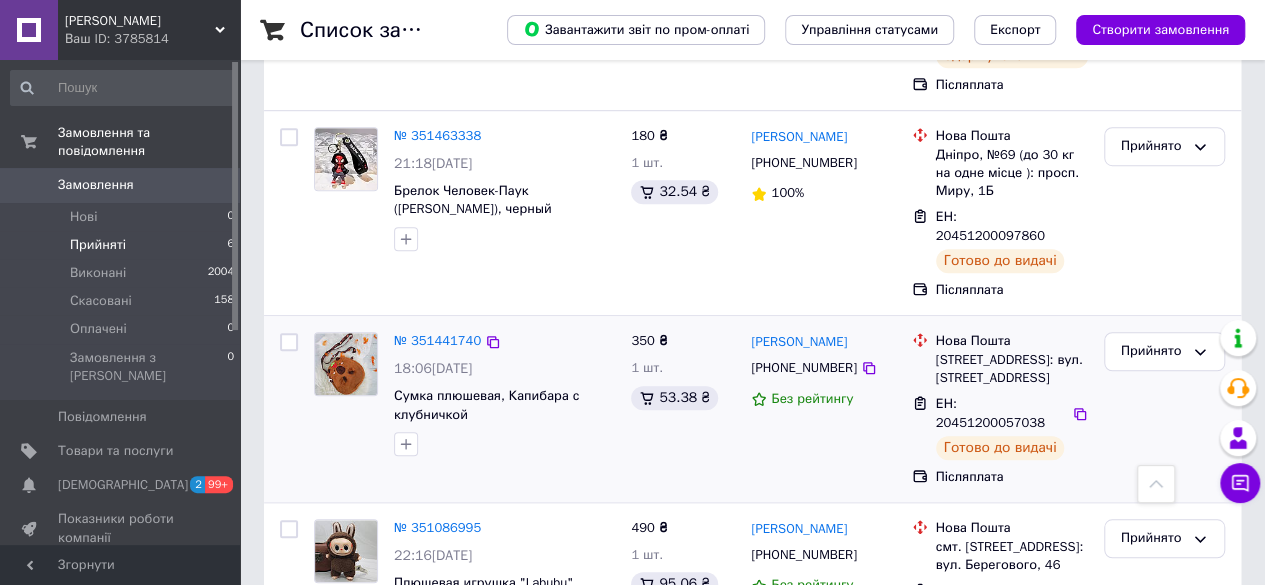 scroll, scrollTop: 854, scrollLeft: 0, axis: vertical 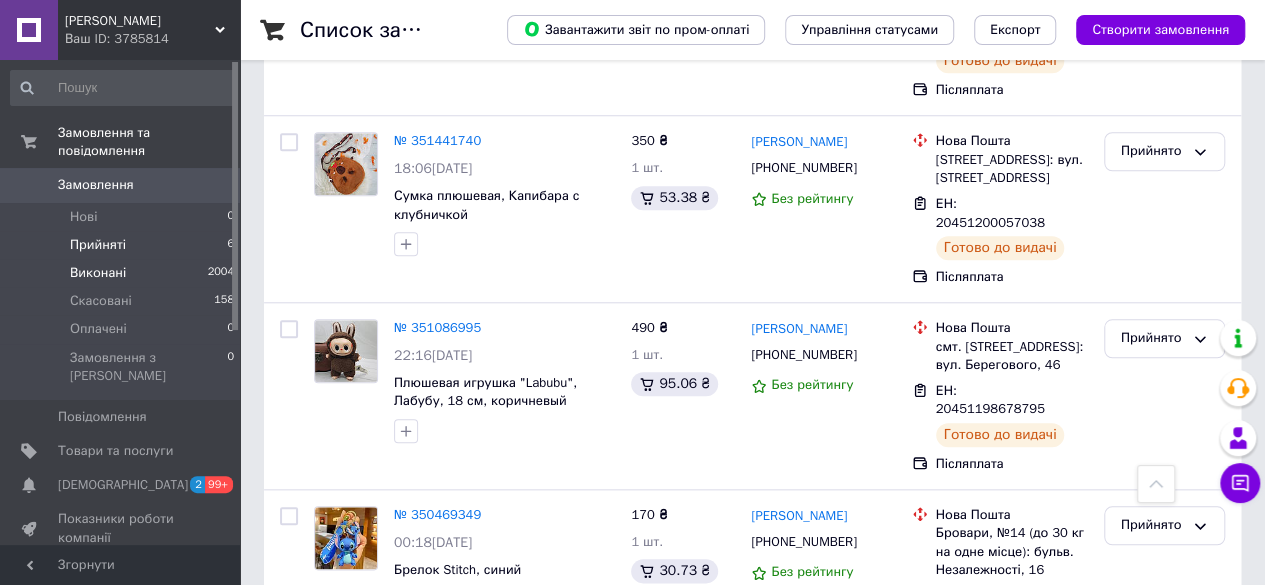 click on "Виконані" at bounding box center [98, 273] 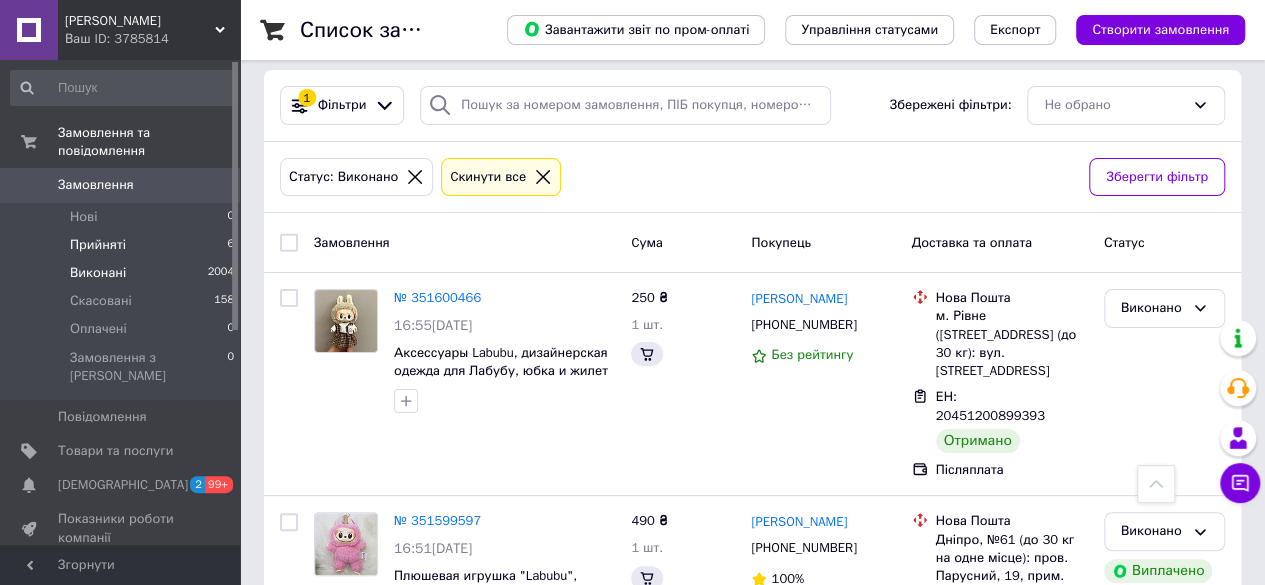 scroll, scrollTop: 0, scrollLeft: 0, axis: both 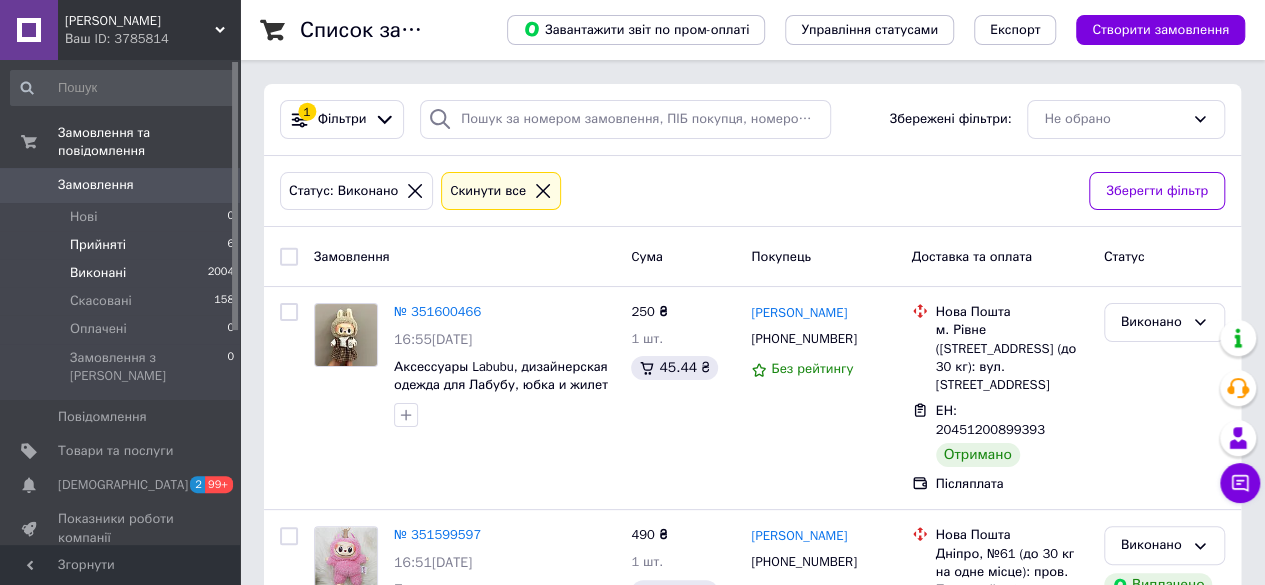 click on "Прийняті 6" at bounding box center (123, 245) 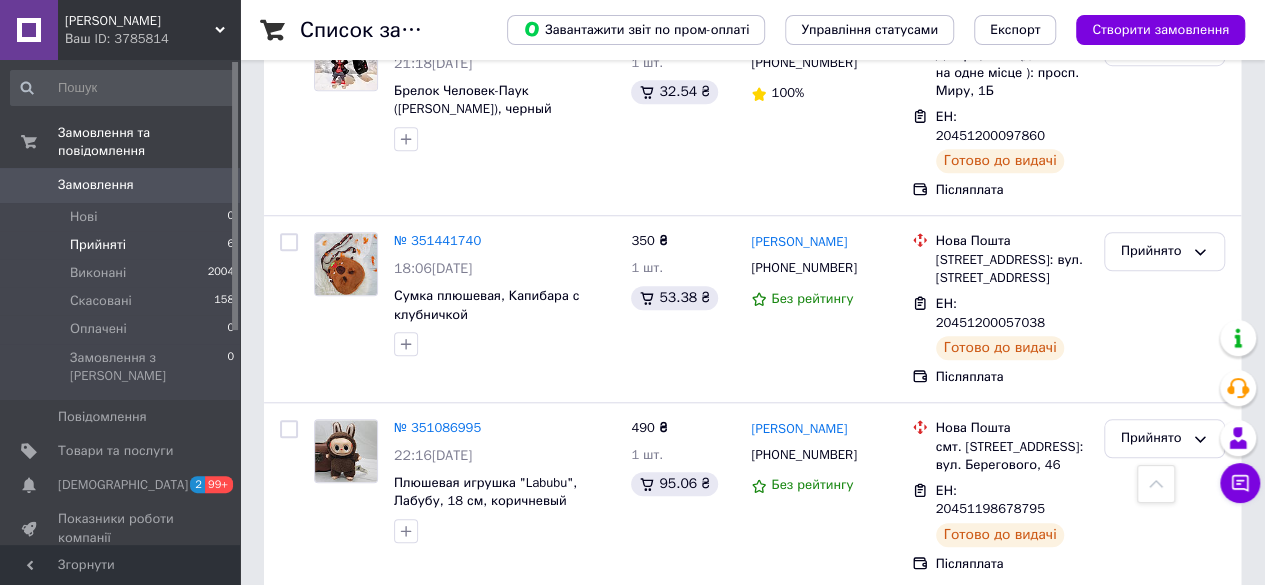 scroll, scrollTop: 854, scrollLeft: 0, axis: vertical 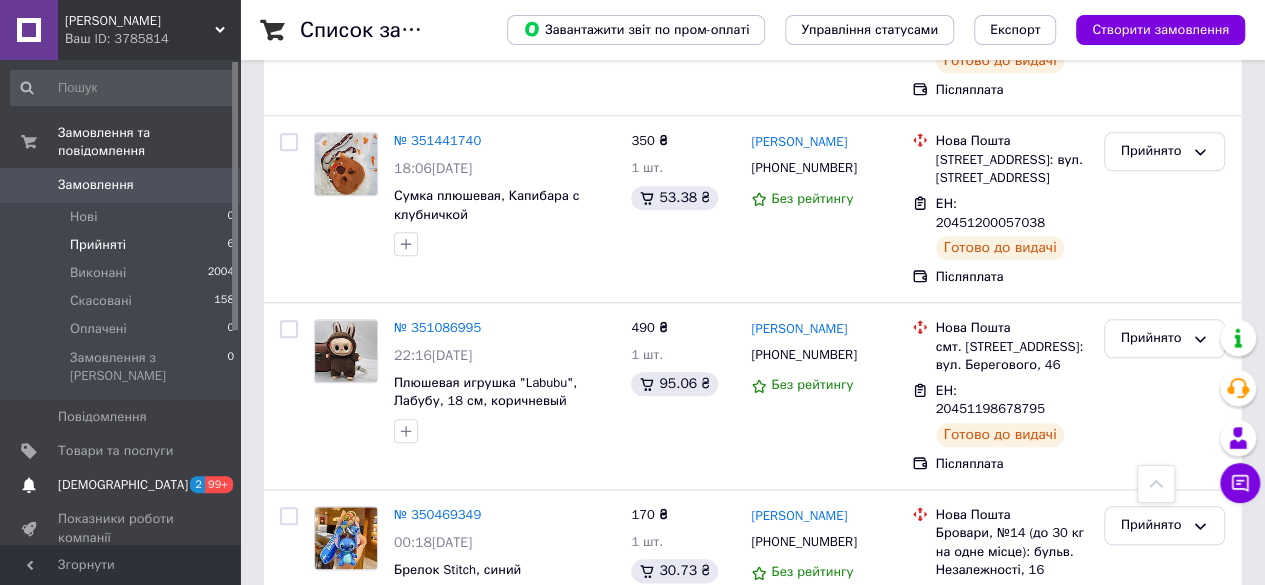 click on "[DEMOGRAPHIC_DATA]" at bounding box center (123, 485) 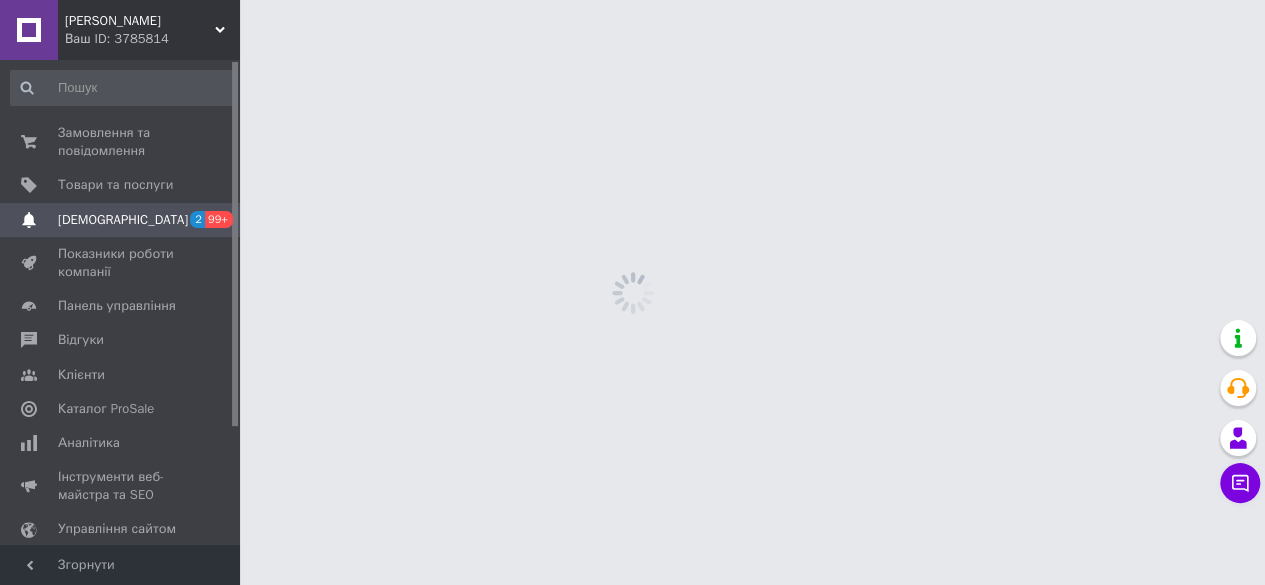 scroll, scrollTop: 0, scrollLeft: 0, axis: both 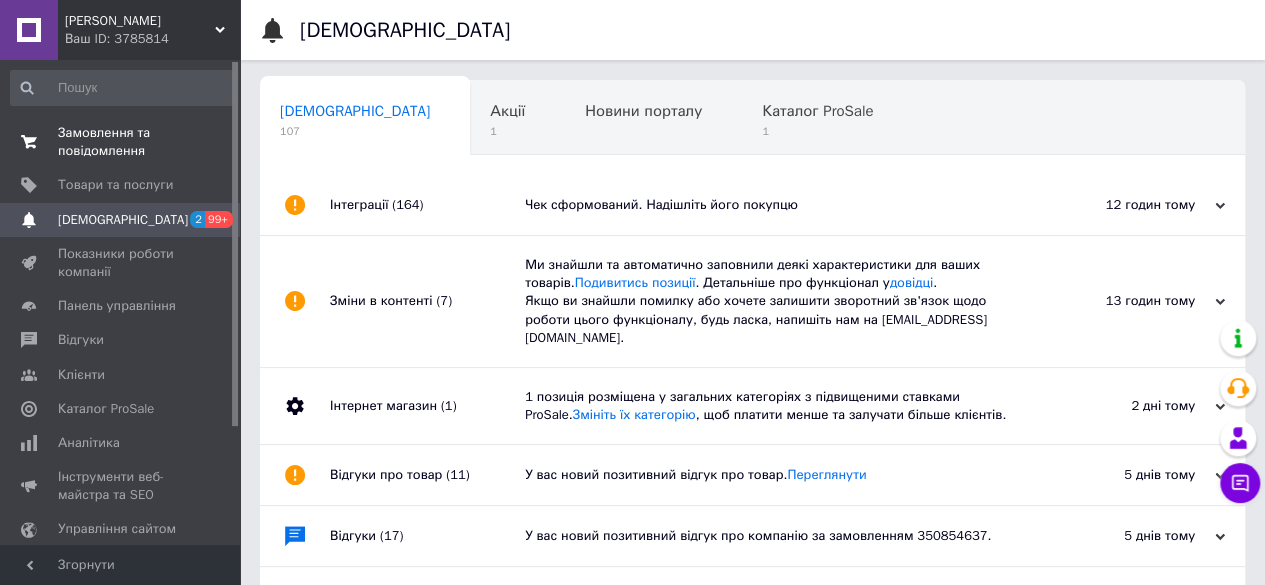 click on "Замовлення та повідомлення" at bounding box center [121, 142] 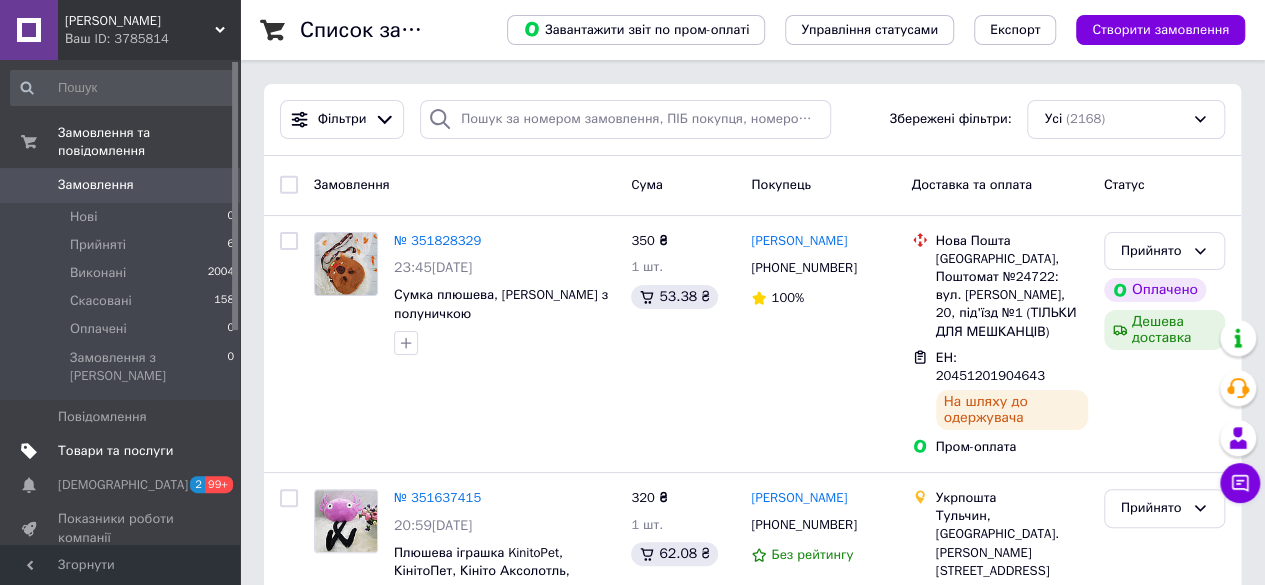 click on "Товари та послуги" at bounding box center [115, 451] 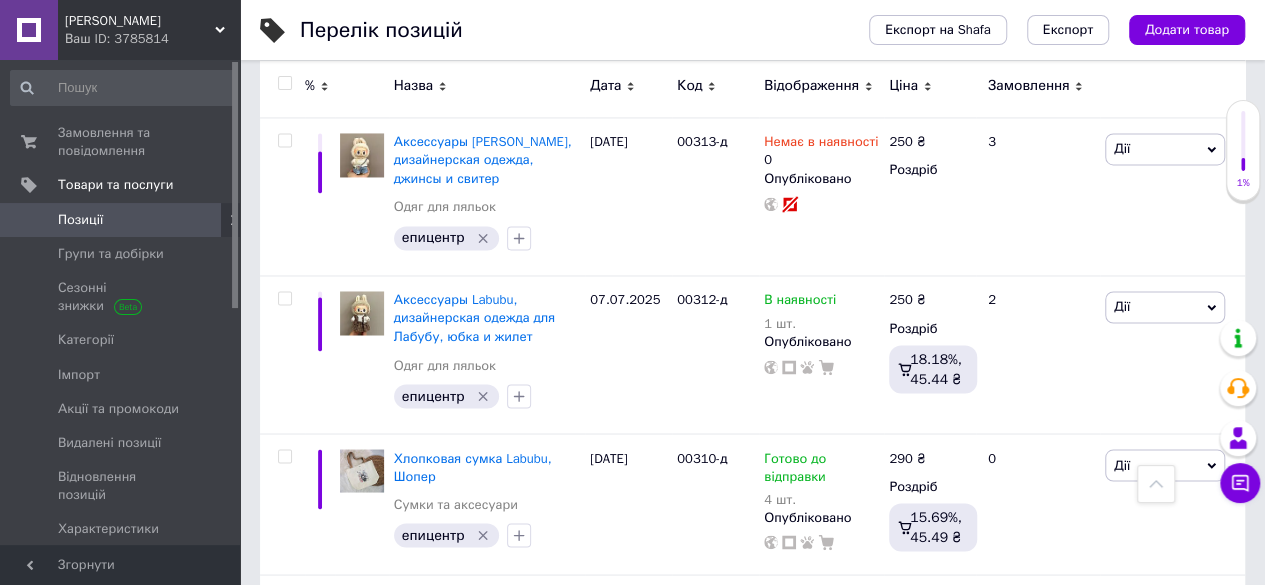 scroll, scrollTop: 5600, scrollLeft: 0, axis: vertical 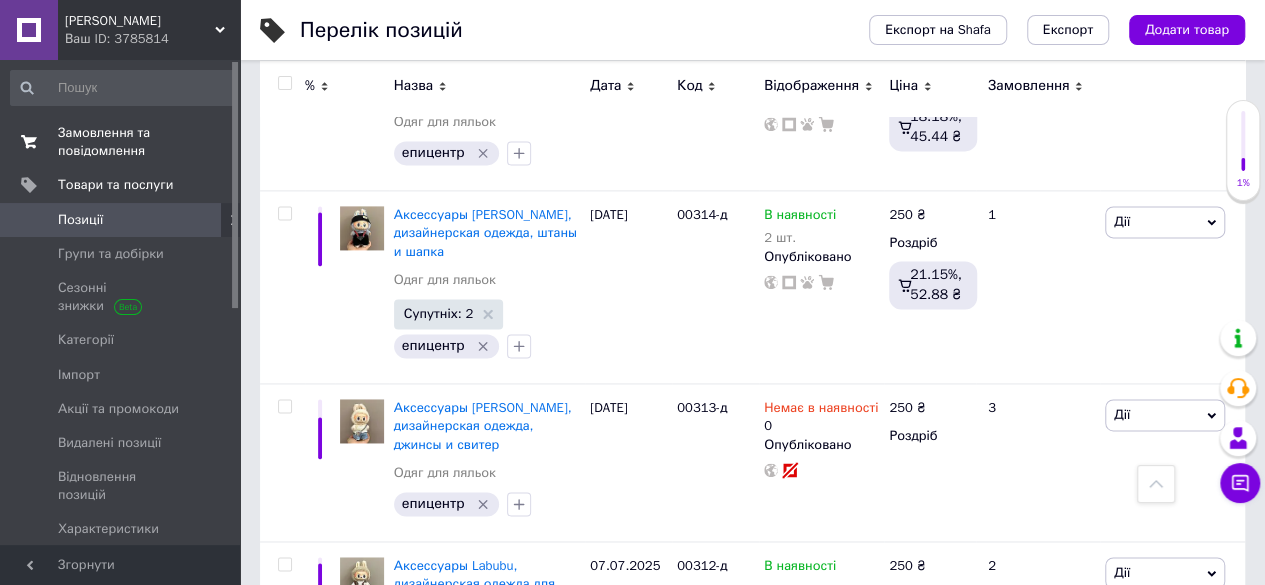 click on "Замовлення та повідомлення" at bounding box center (121, 142) 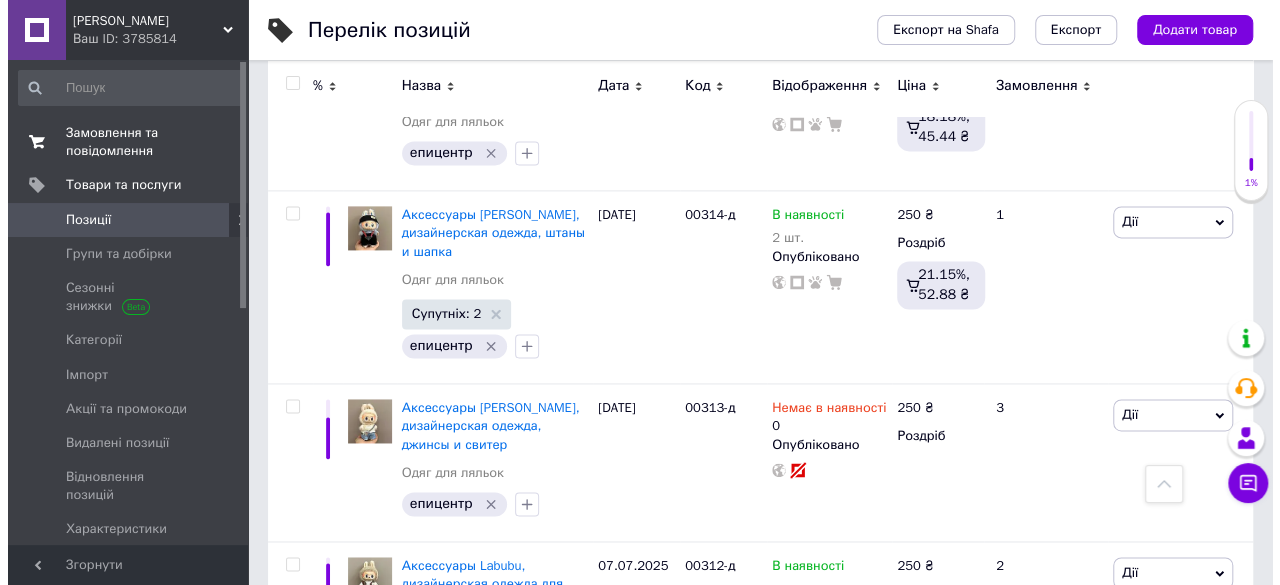 scroll, scrollTop: 0, scrollLeft: 0, axis: both 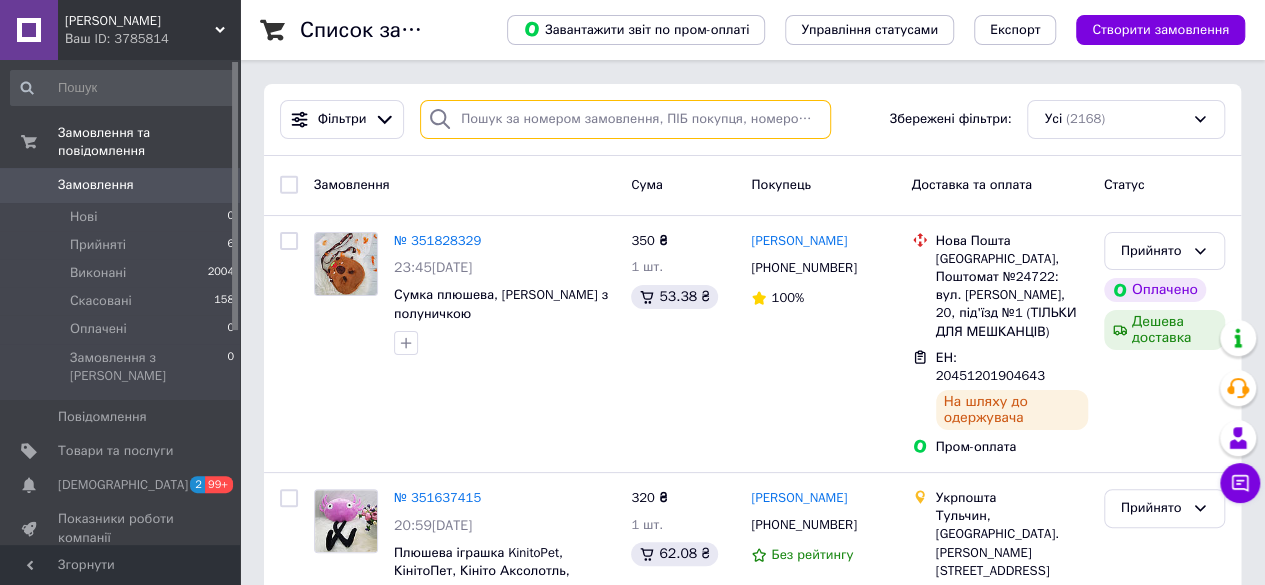 click at bounding box center (625, 119) 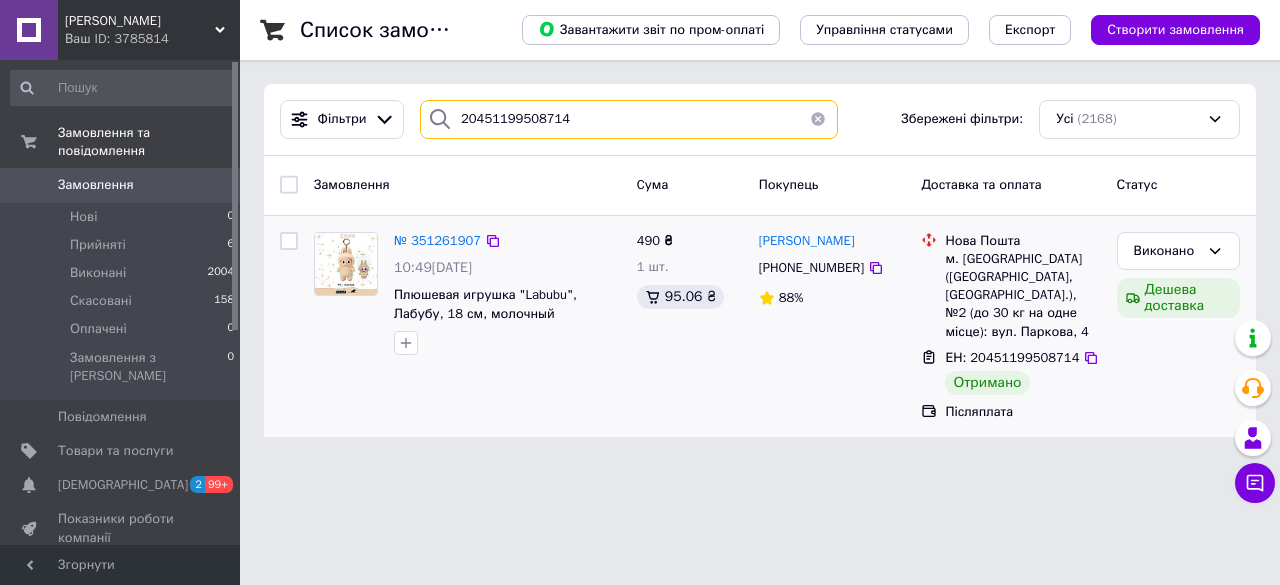 type on "20451199508714" 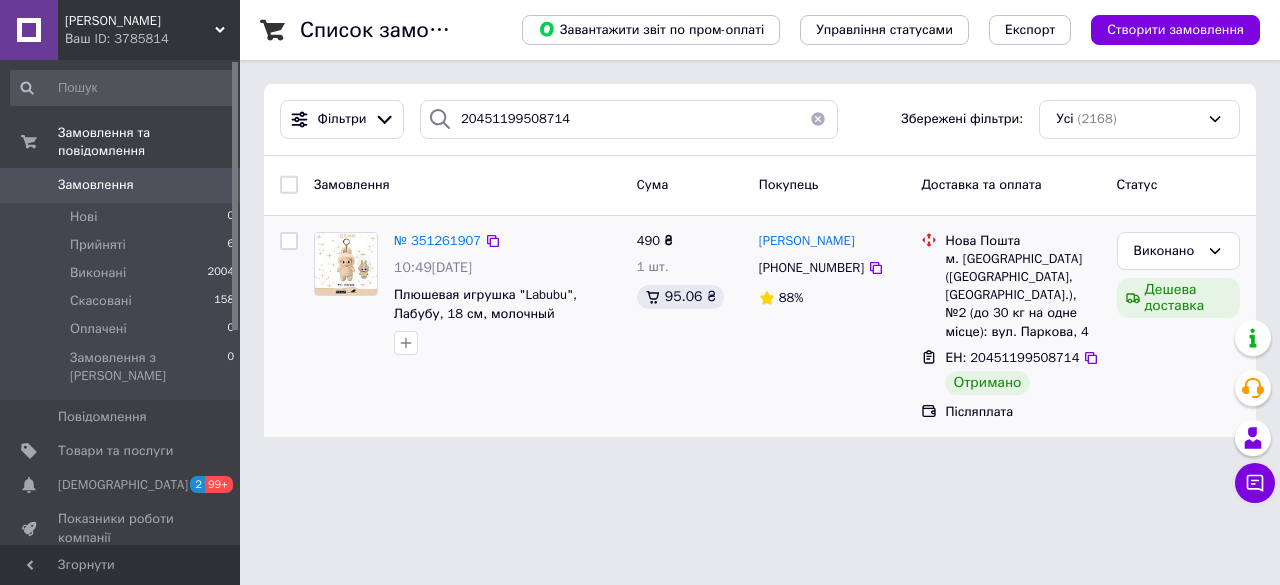 click at bounding box center (289, 241) 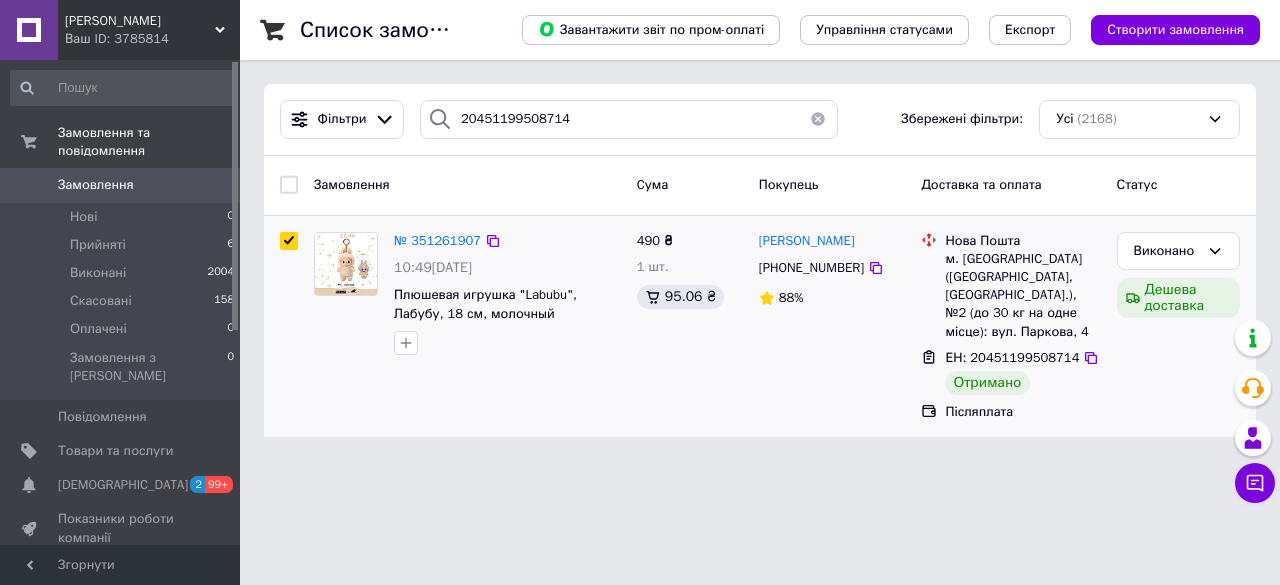 checkbox on "true" 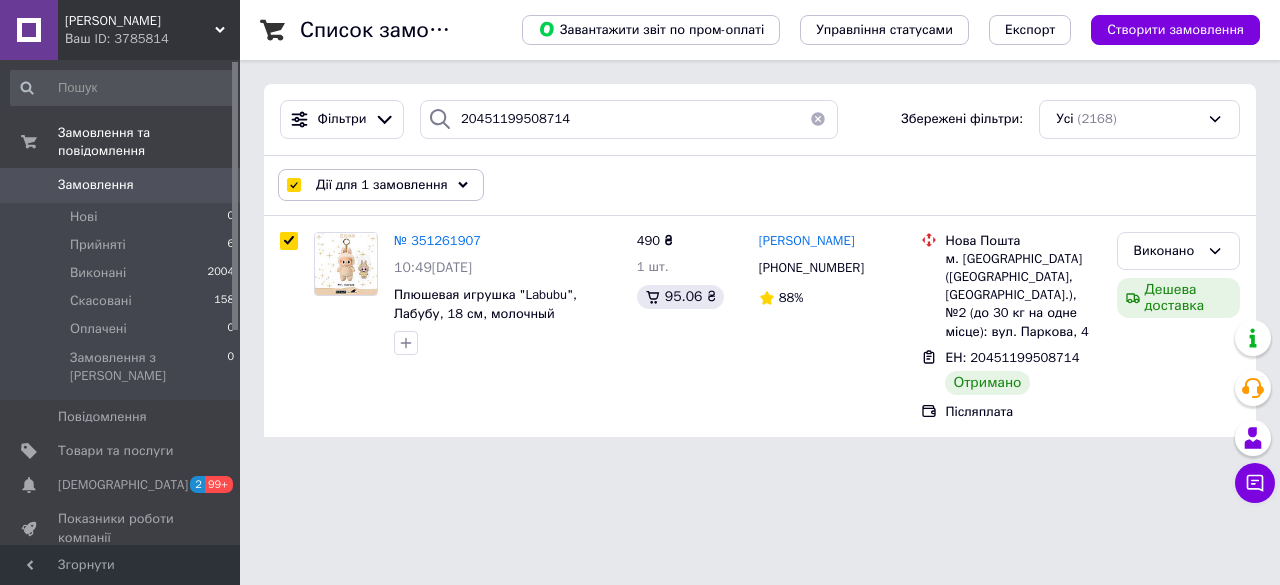 click on "Дії для 1 замовлення" at bounding box center [381, 185] 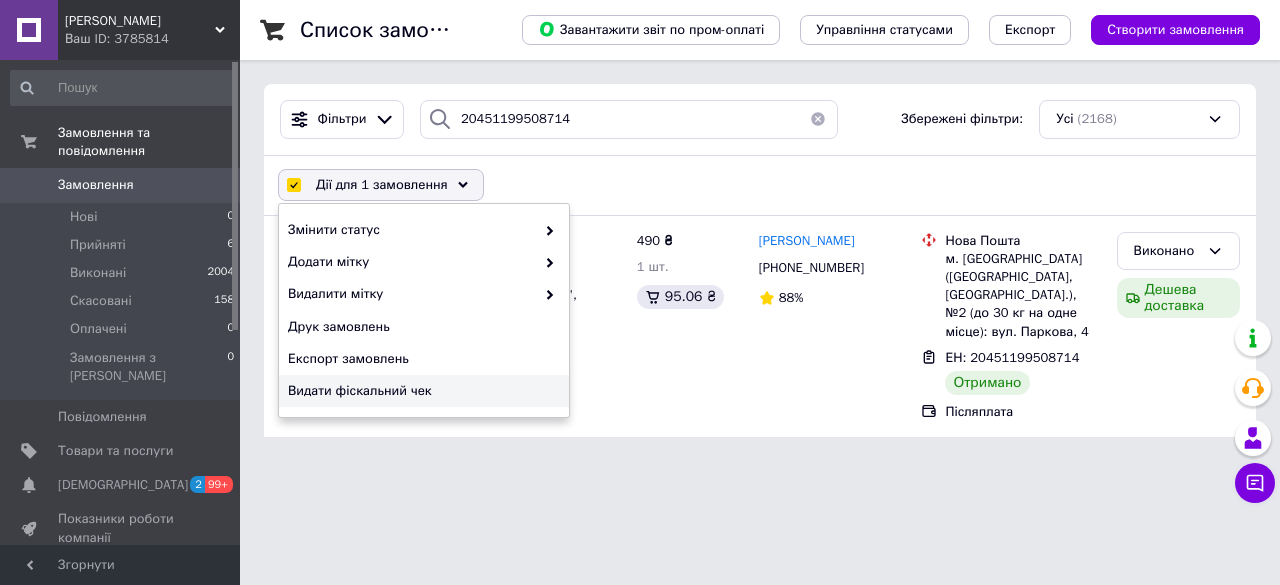 click on "Видати фіскальний чек" at bounding box center (424, 391) 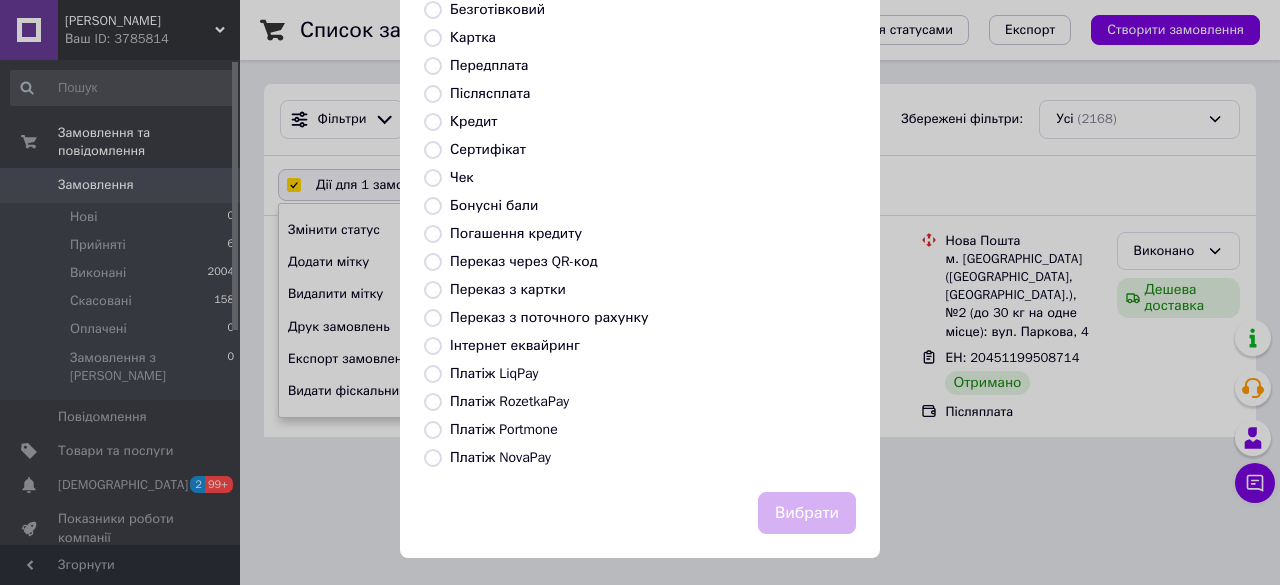 scroll, scrollTop: 185, scrollLeft: 0, axis: vertical 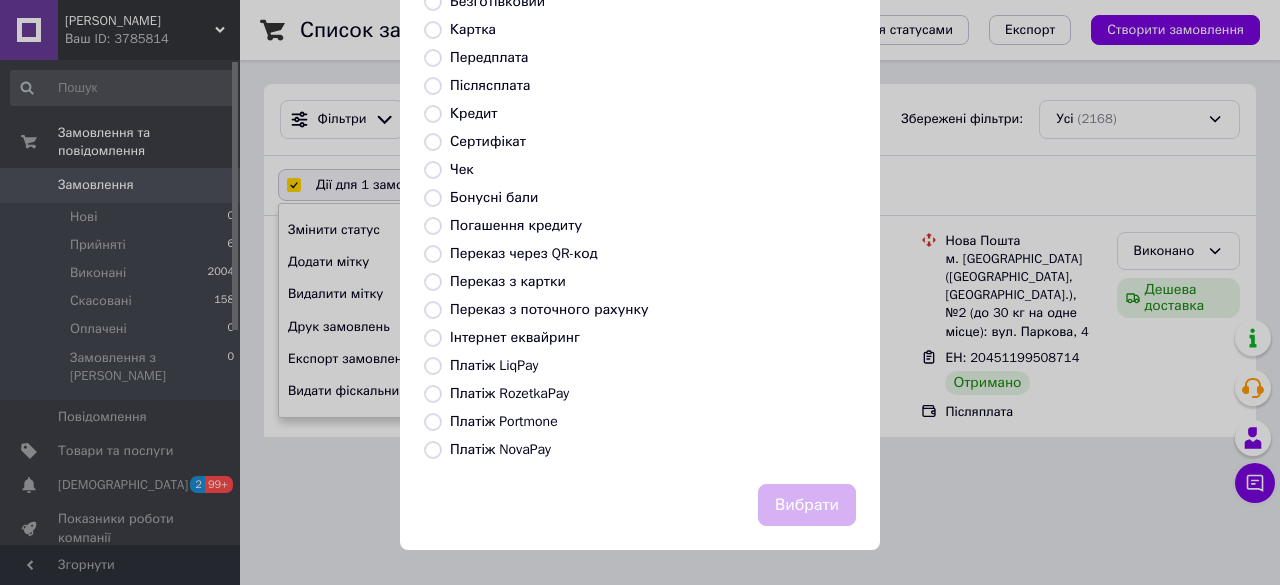 click on "Платіж NovaPay" at bounding box center [500, 449] 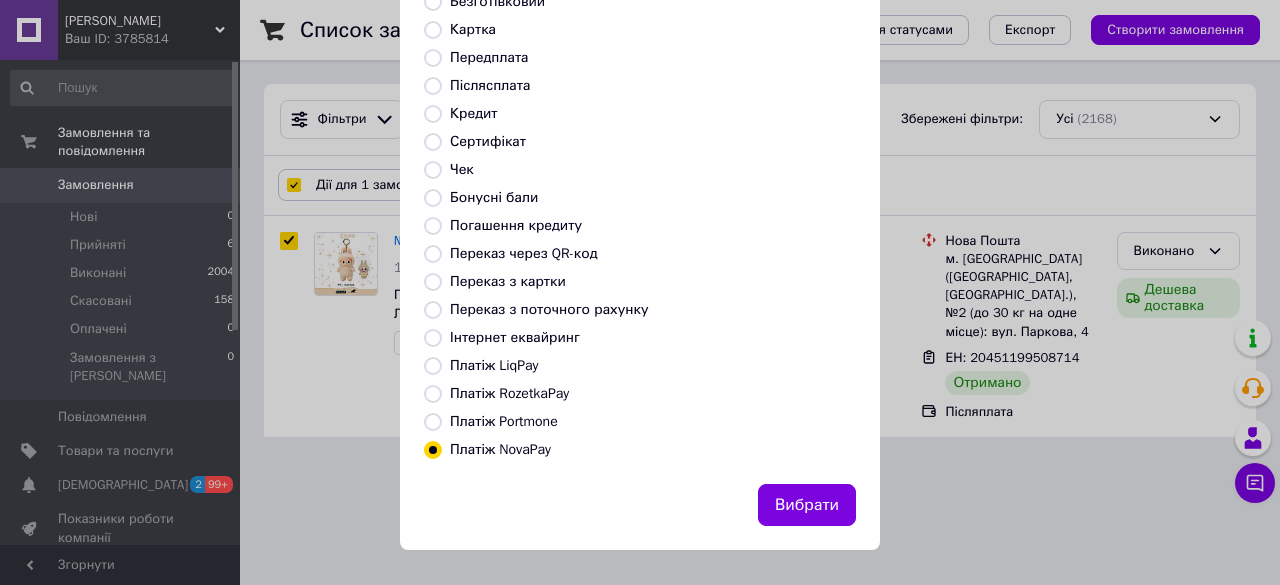 click on "Вибрати" at bounding box center [807, 505] 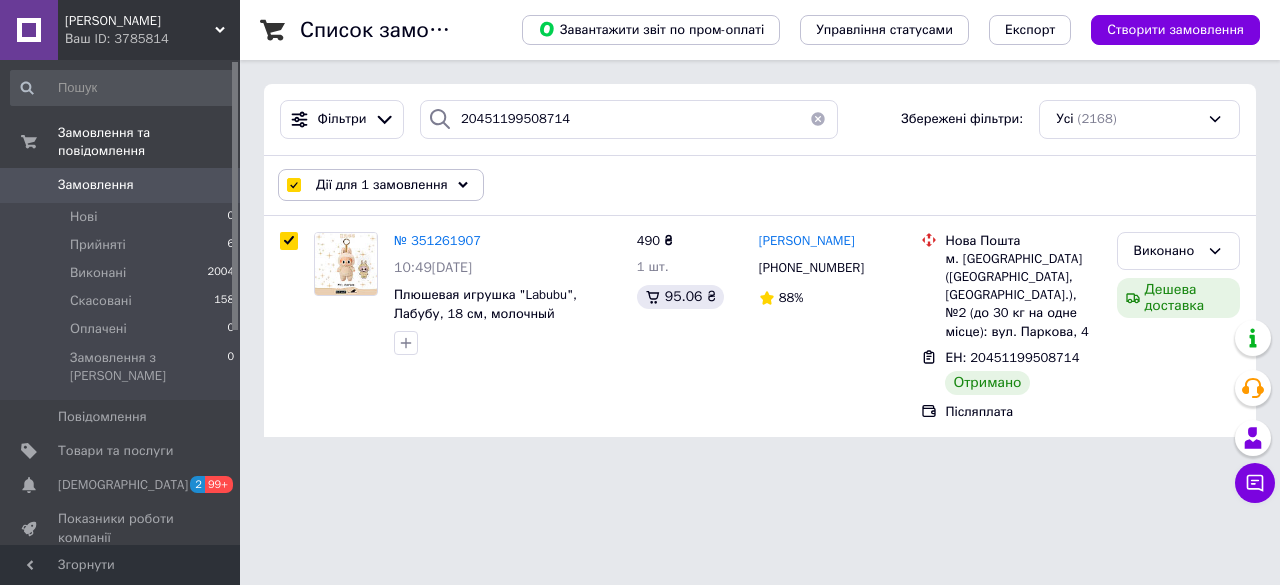 click on "Katiko Ваш ID: 3785814 Сайт Katiko Кабінет покупця Перевірити стан системи Сторінка на порталі Катерина Ф Довідка Вийти Замовлення та повідомлення Замовлення 0 Нові 0 Прийняті 6 Виконані 2004 Скасовані 158 Оплачені 0 Замовлення з Розетки 0 Повідомлення 0 Товари та послуги Сповіщення 2 99+ Показники роботи компанії Панель управління Відгуки Клієнти Каталог ProSale Аналітика Інструменти веб-майстра та SEO Управління сайтом Гаманець компанії Маркет Налаштування Тарифи та рахунки Prom топ Згорнути
Список замовлень" at bounding box center [640, 230] 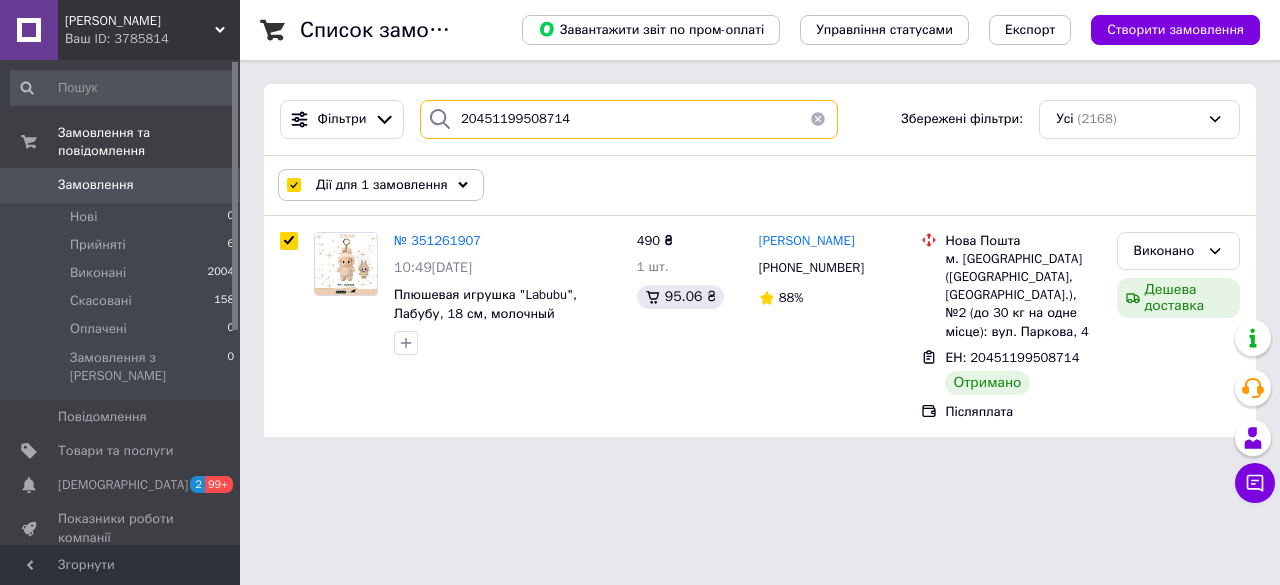 click on "20451199508714" at bounding box center (629, 119) 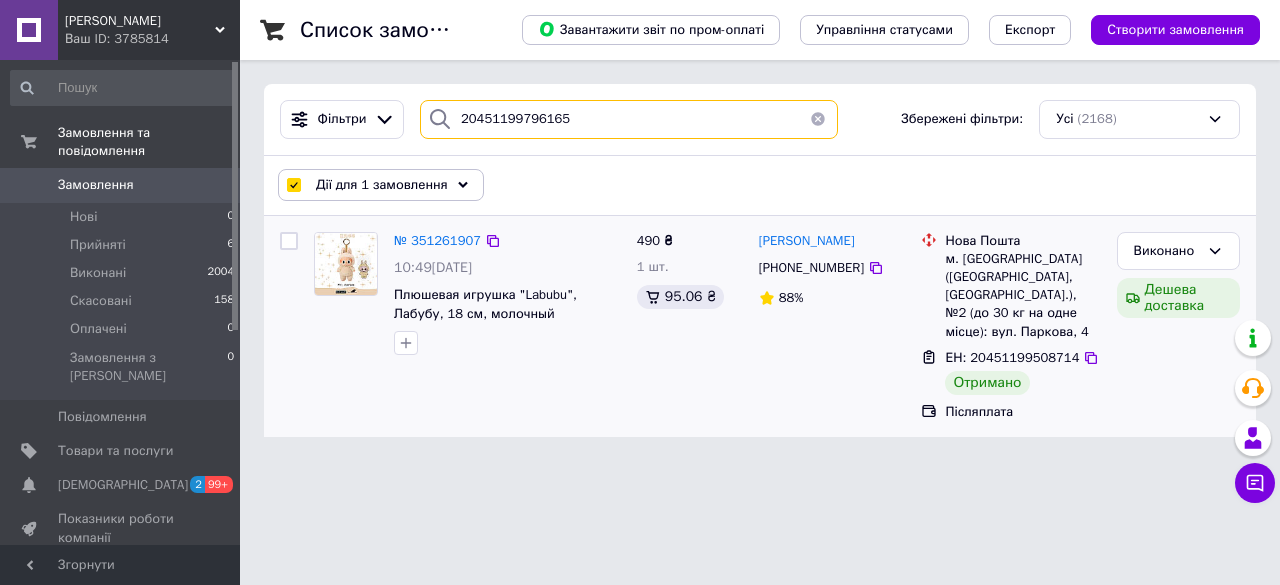 checkbox on "false" 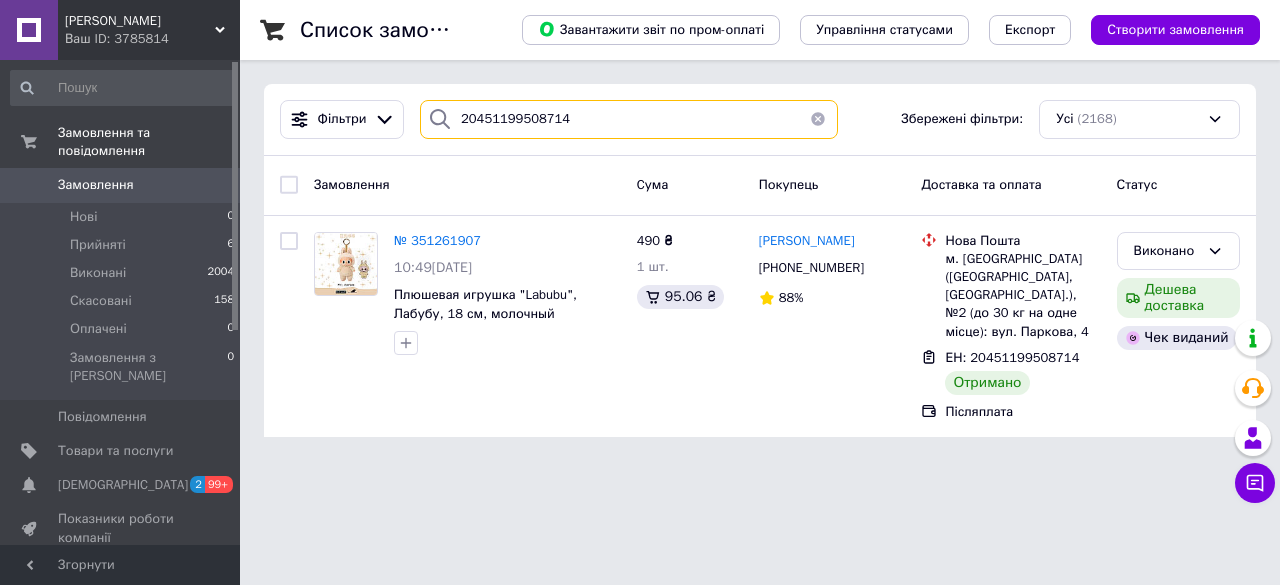 paste on "20009983" 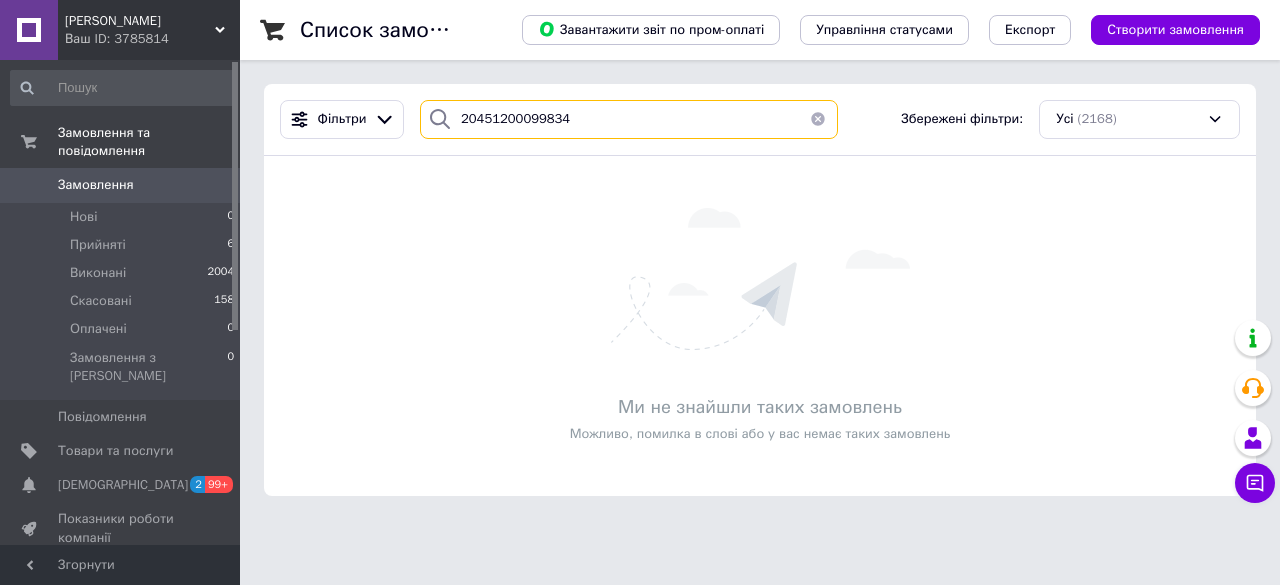 click on "20451200099834" at bounding box center (629, 119) 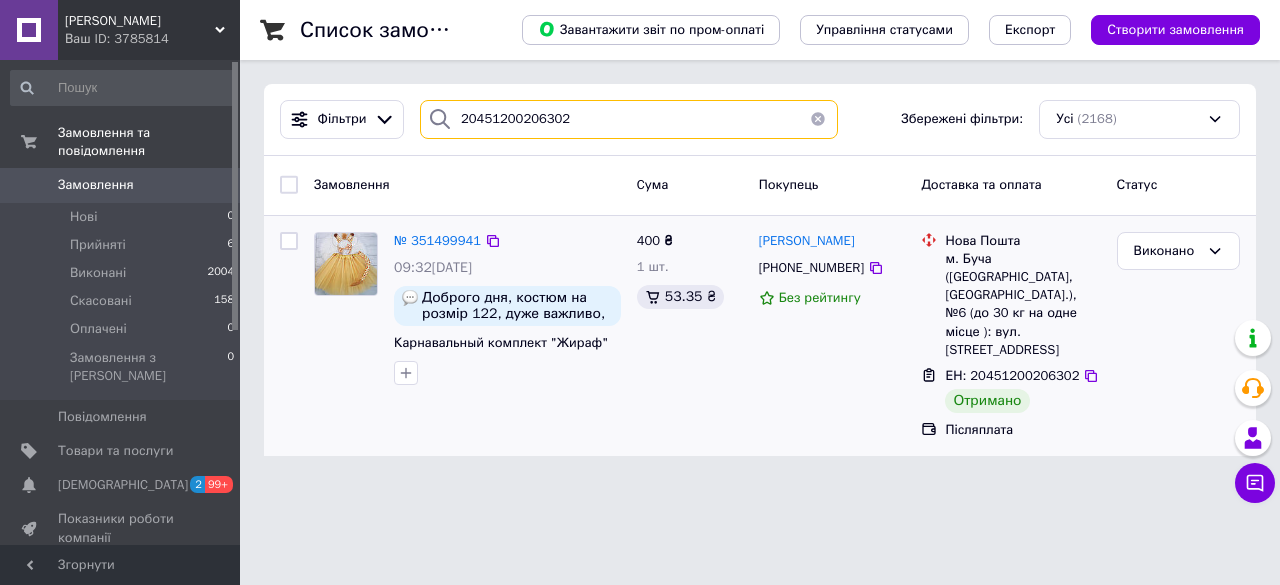 type on "20451200206302" 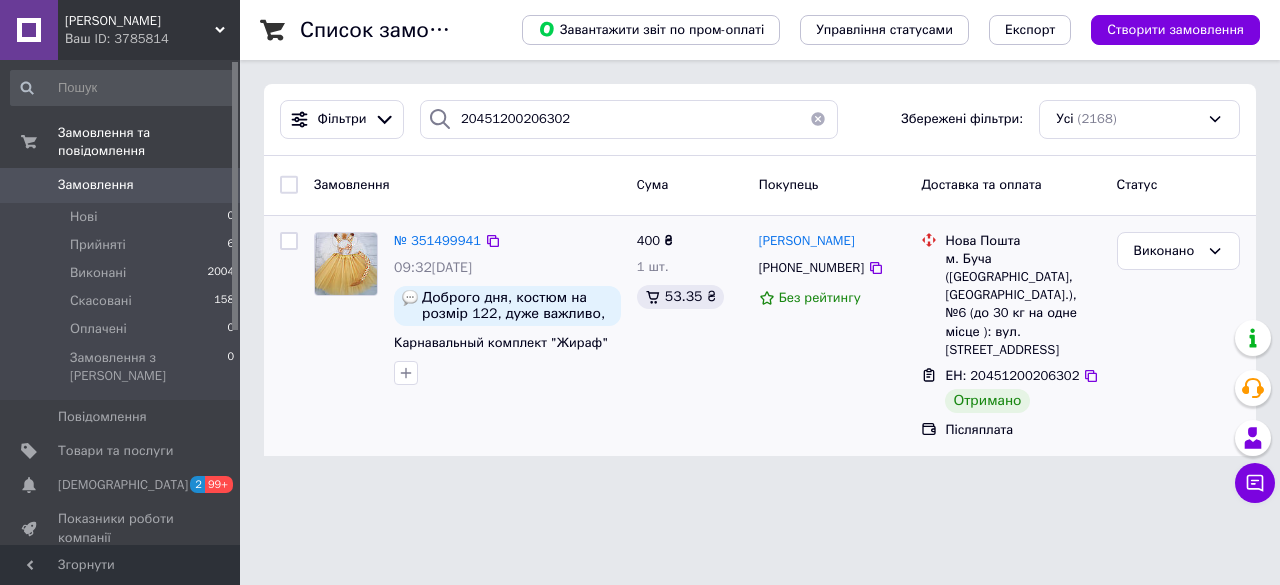 click at bounding box center [289, 241] 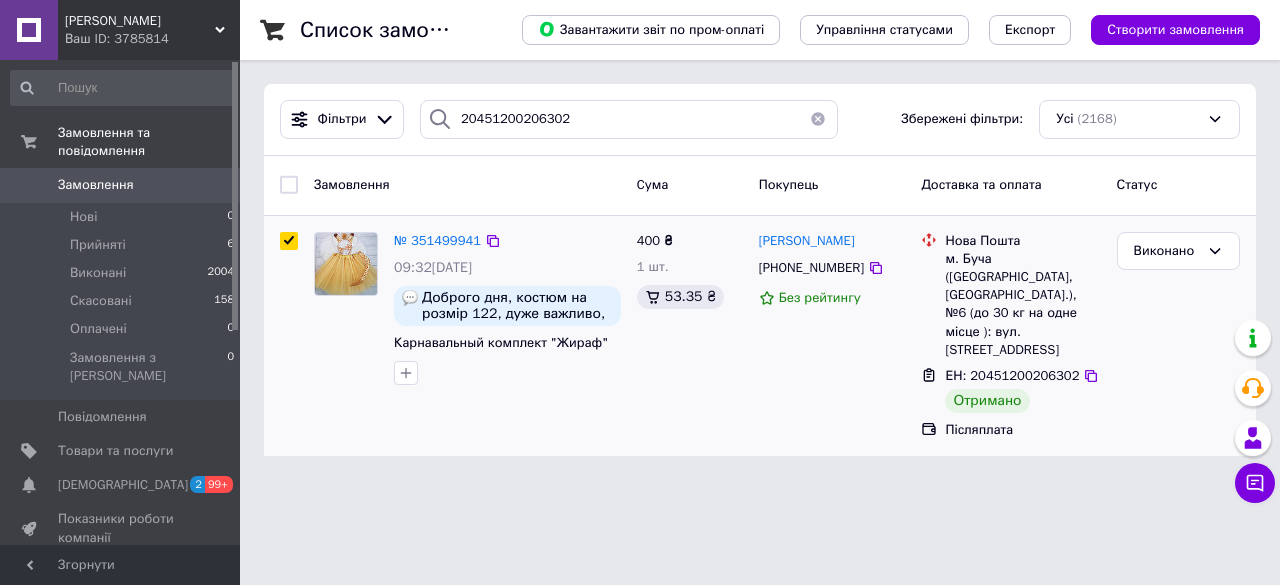 checkbox on "true" 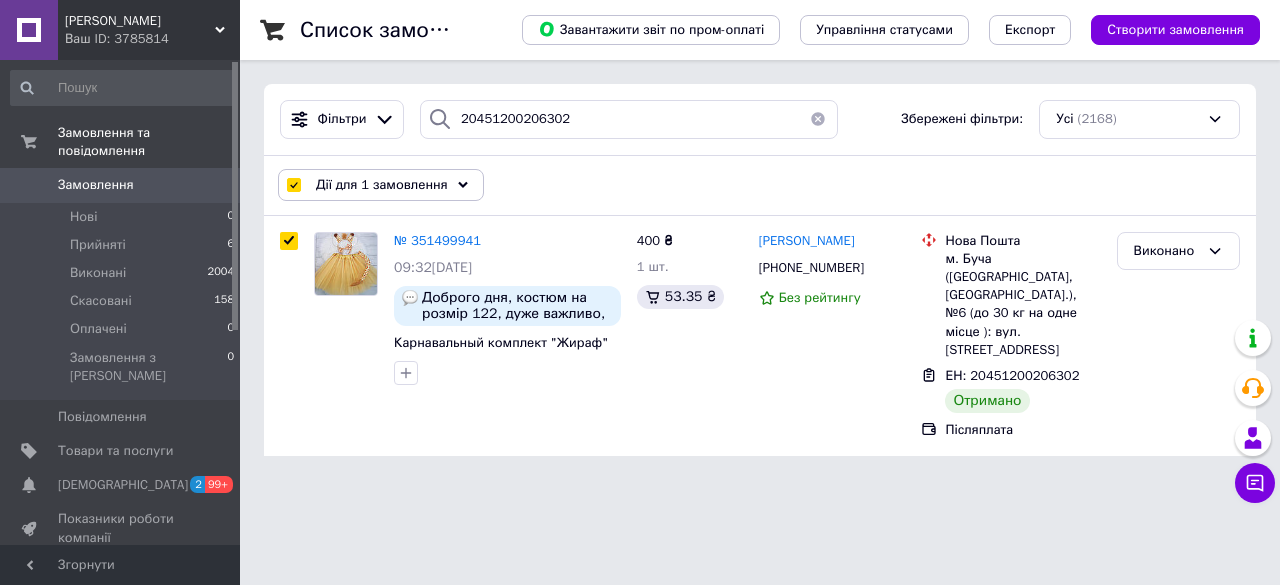 click on "Дії для 1 замовлення" at bounding box center (382, 185) 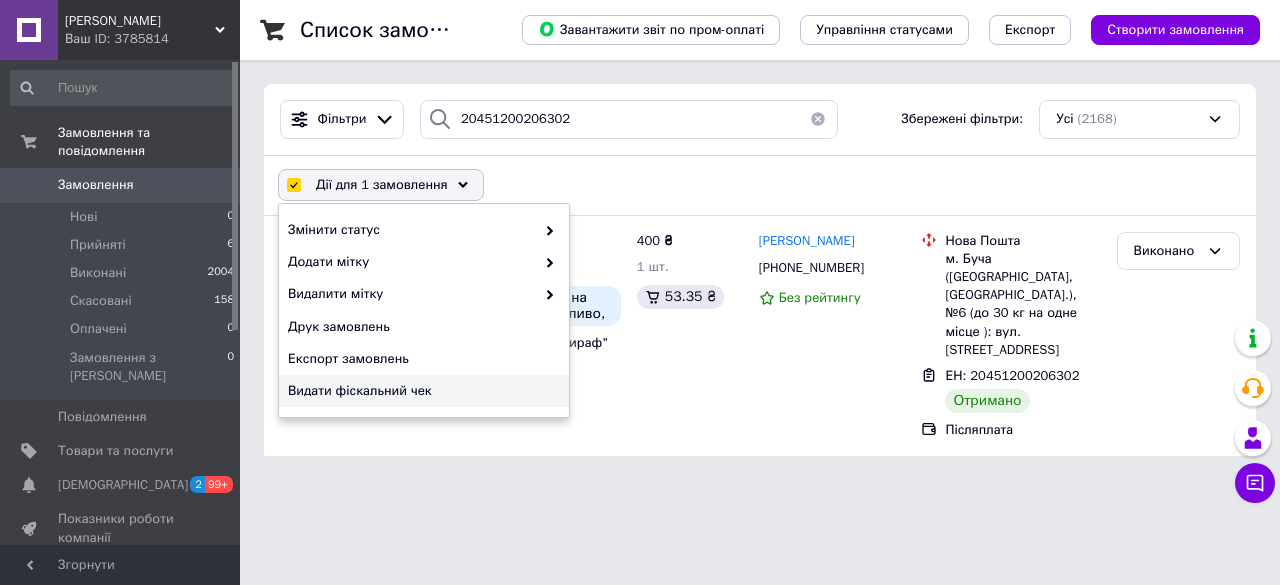 click on "Видати фіскальний чек" at bounding box center [421, 391] 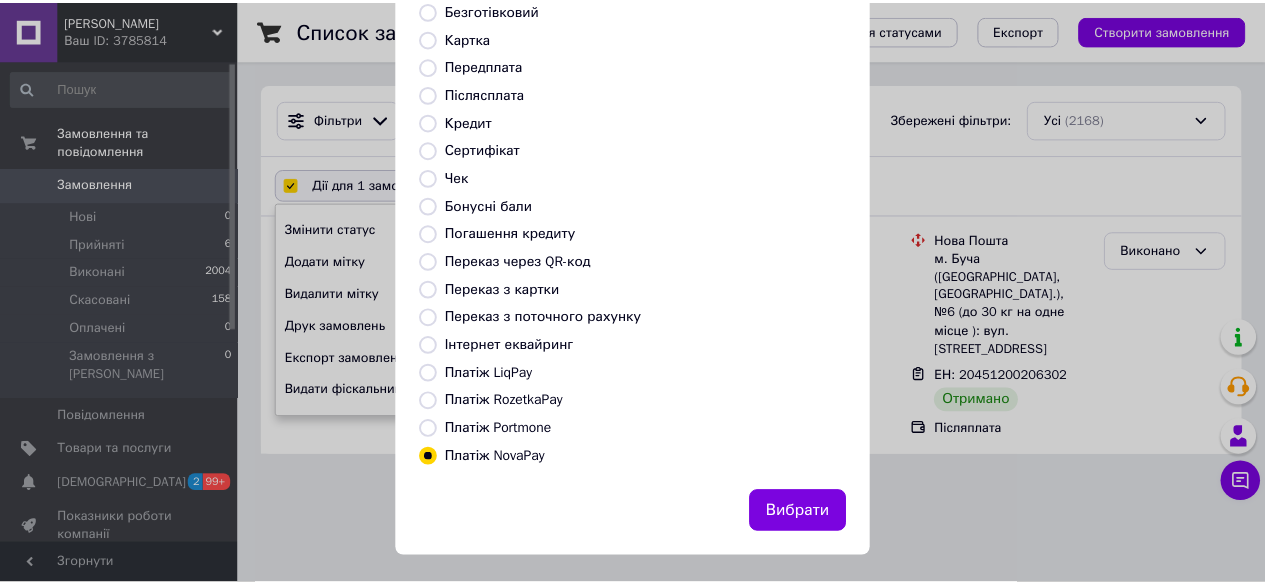 scroll, scrollTop: 185, scrollLeft: 0, axis: vertical 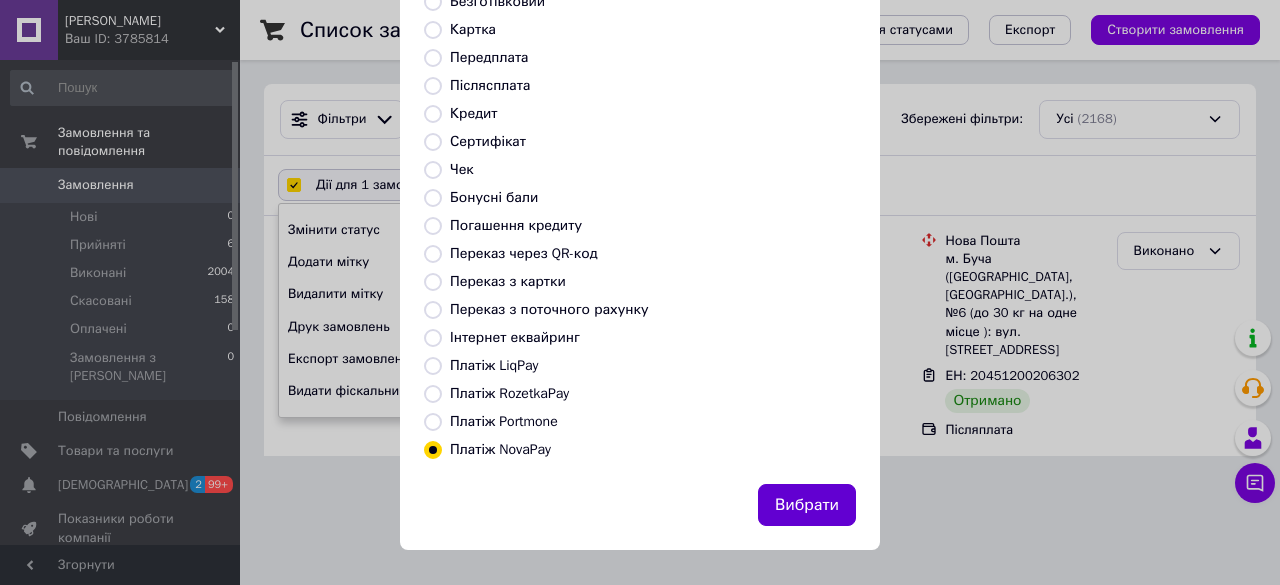 click on "Вибрати" at bounding box center [807, 505] 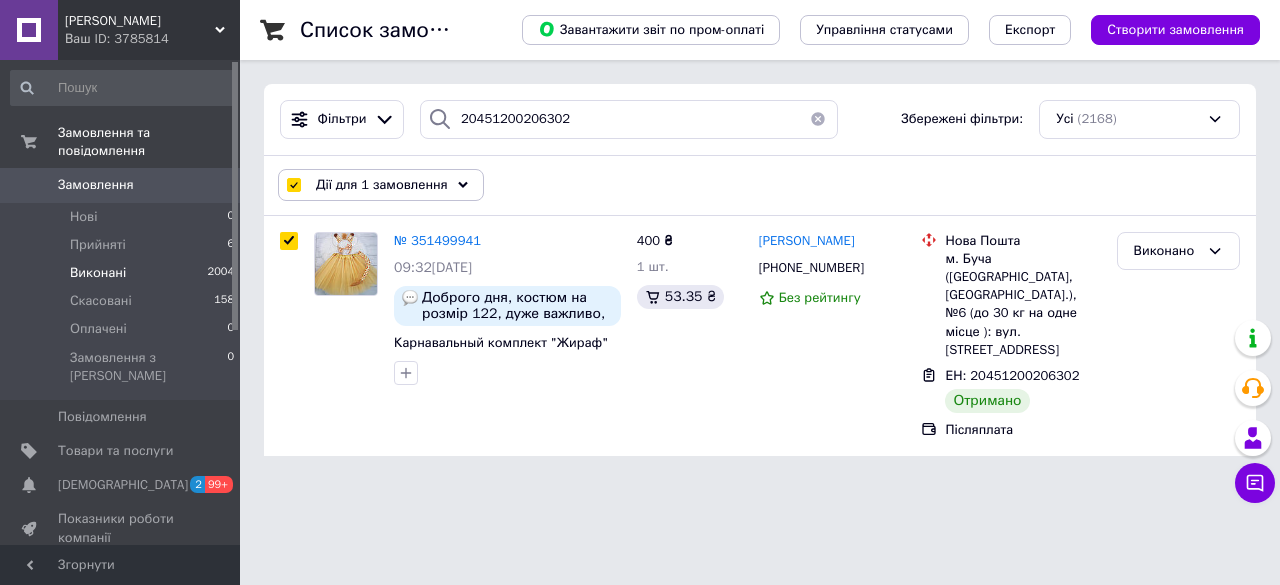 click on "Виконані" at bounding box center [98, 273] 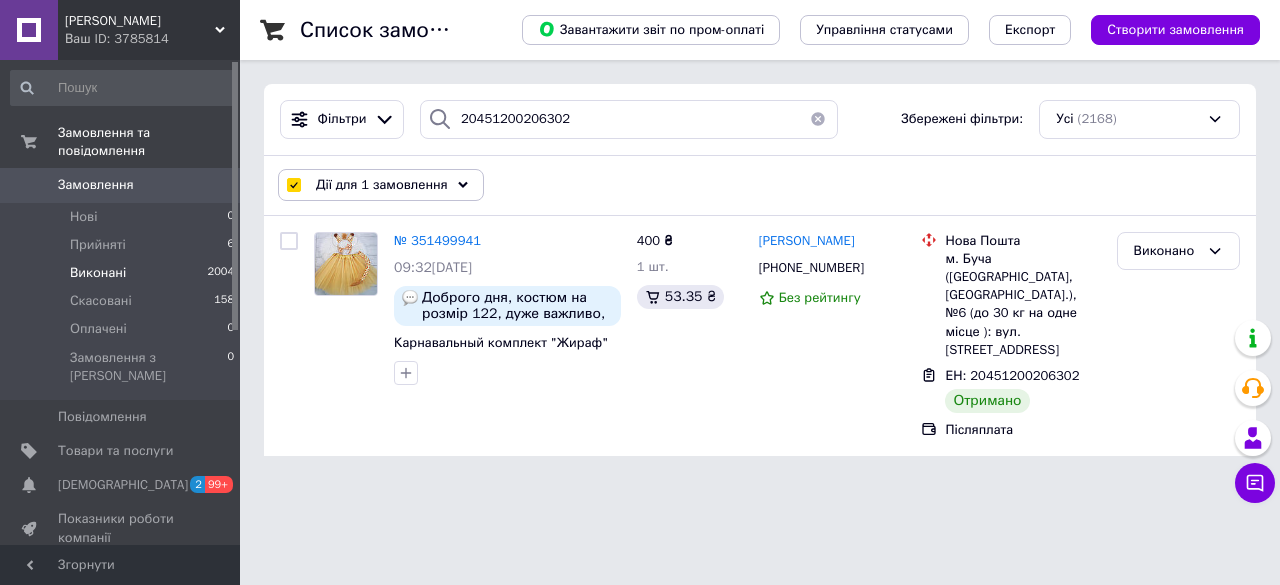 type 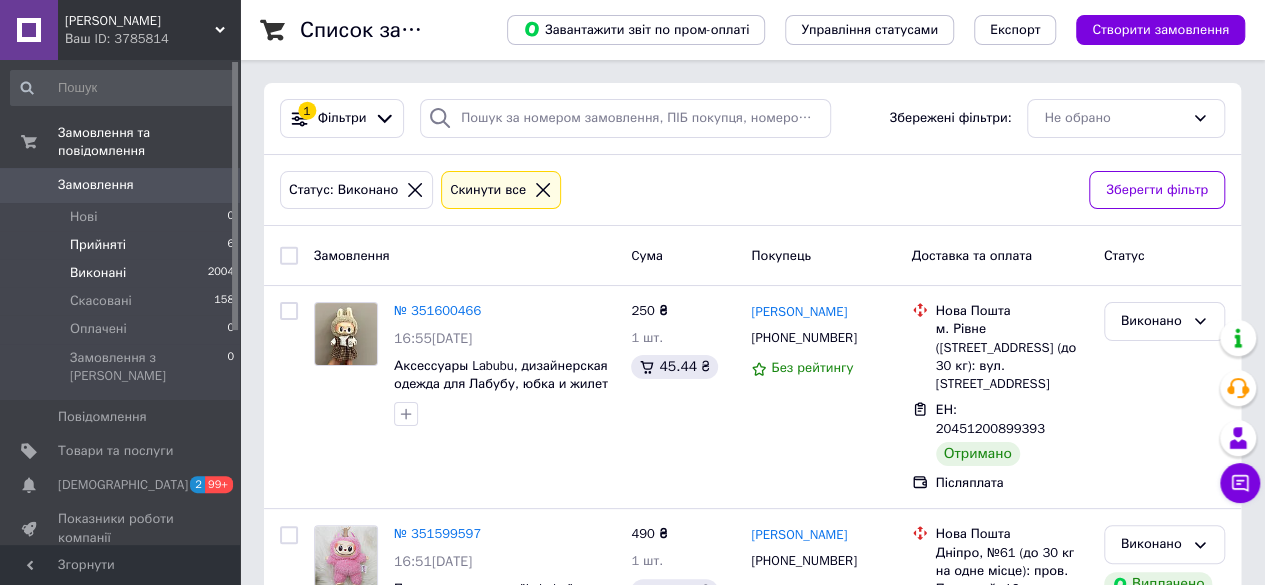 scroll, scrollTop: 0, scrollLeft: 0, axis: both 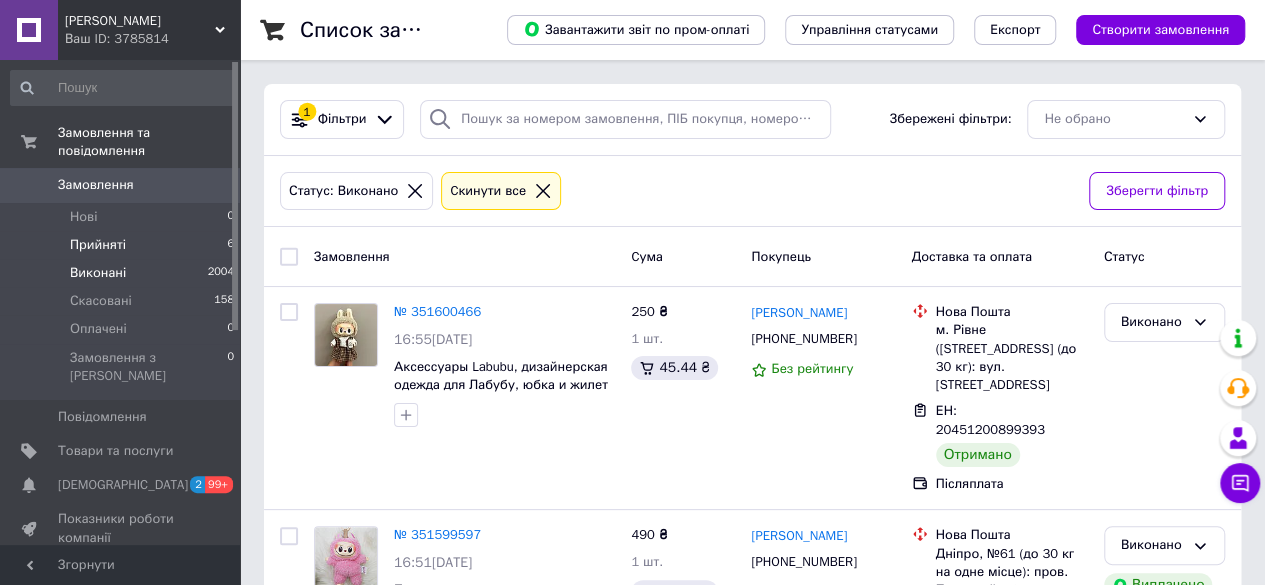 click on "Прийняті 6" at bounding box center [123, 245] 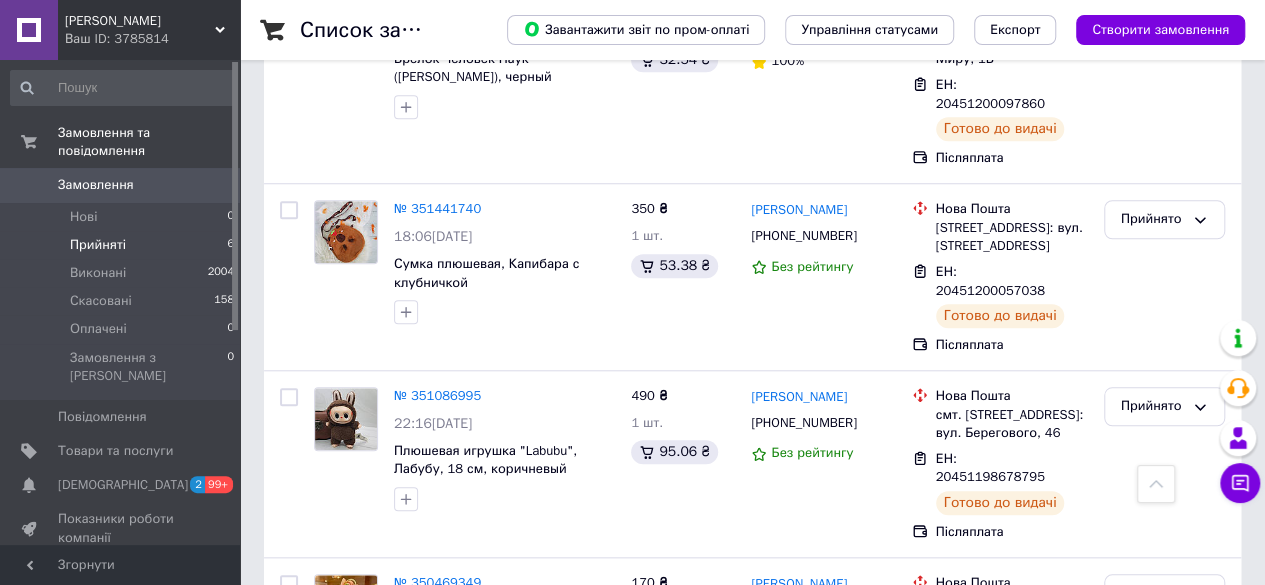 scroll, scrollTop: 854, scrollLeft: 0, axis: vertical 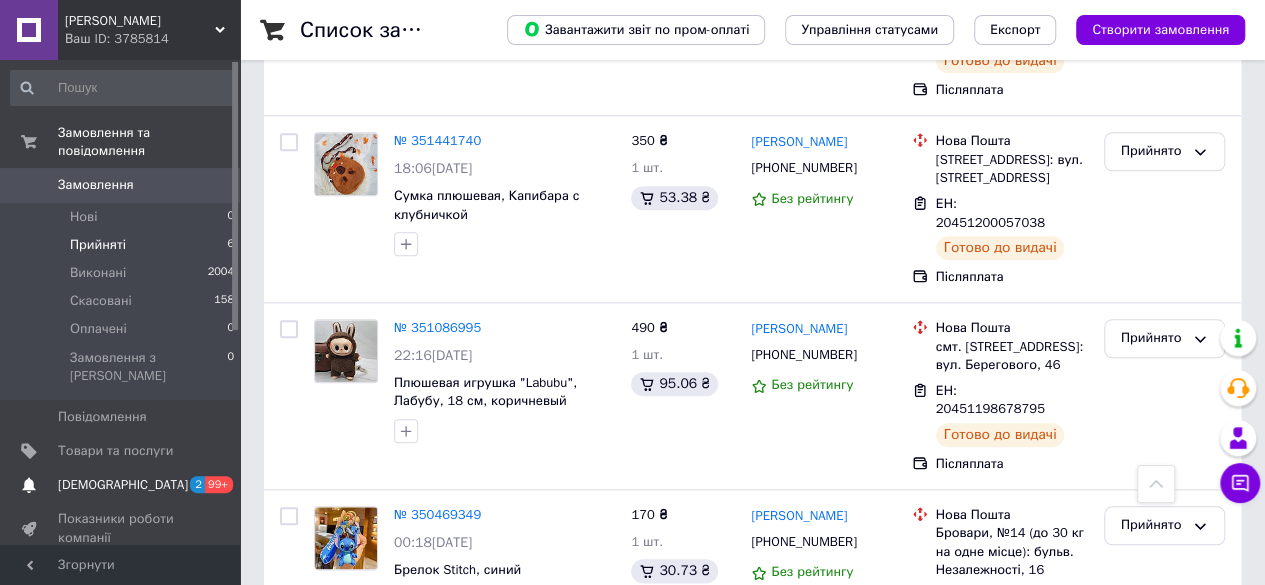 click on "[DEMOGRAPHIC_DATA]" at bounding box center [123, 485] 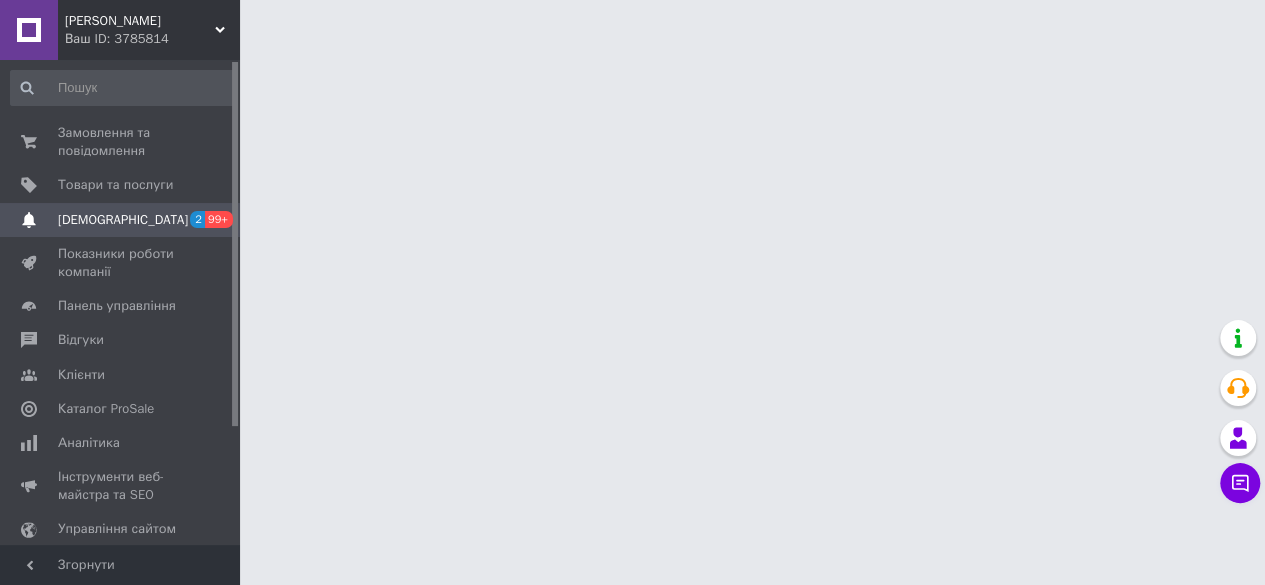 scroll, scrollTop: 0, scrollLeft: 0, axis: both 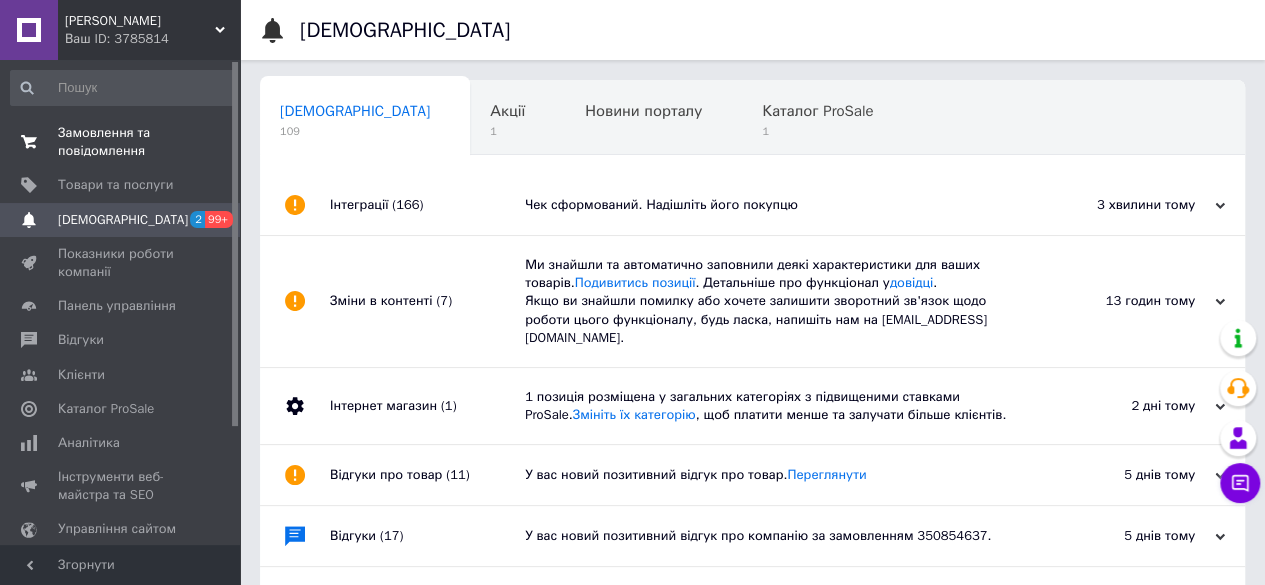 click on "Замовлення та повідомлення" at bounding box center [121, 142] 